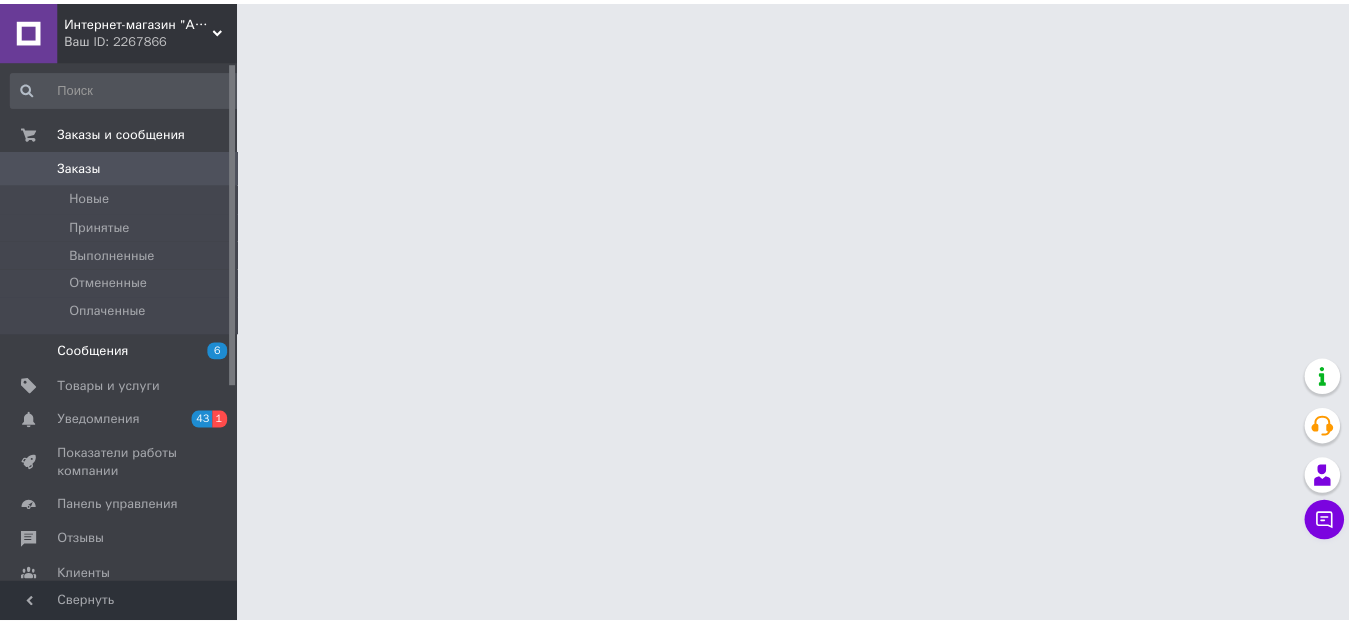 scroll, scrollTop: 0, scrollLeft: 0, axis: both 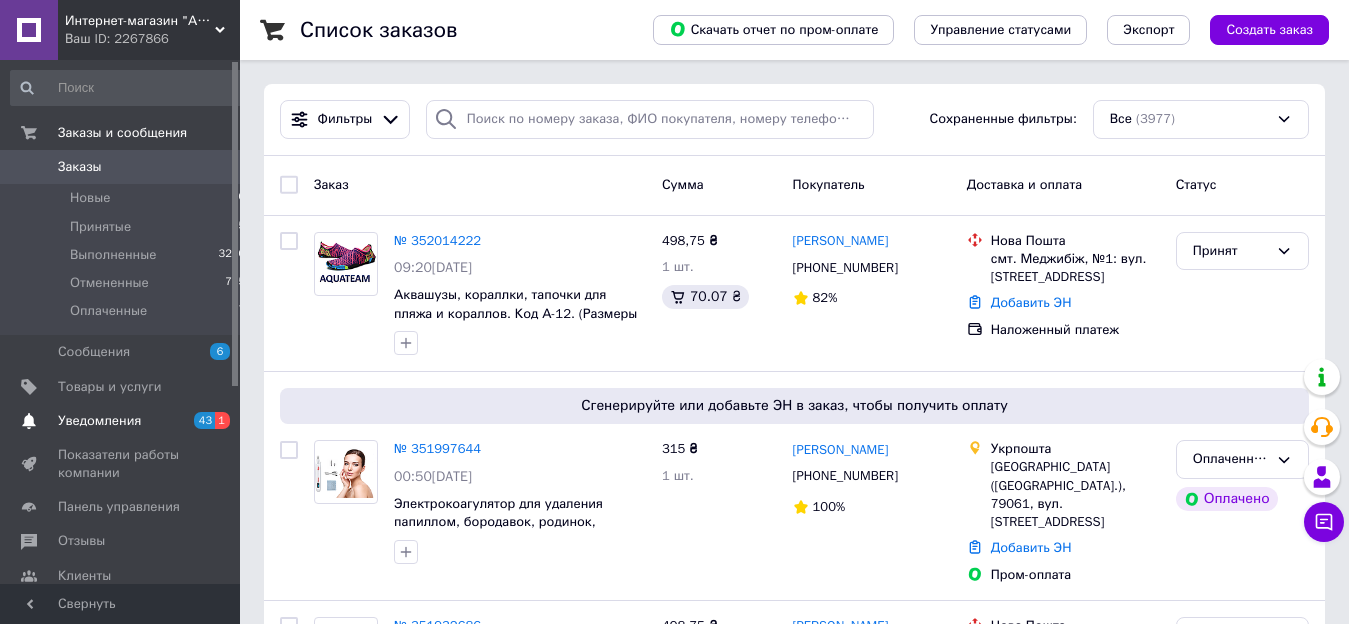 click on "Уведомления" at bounding box center [99, 421] 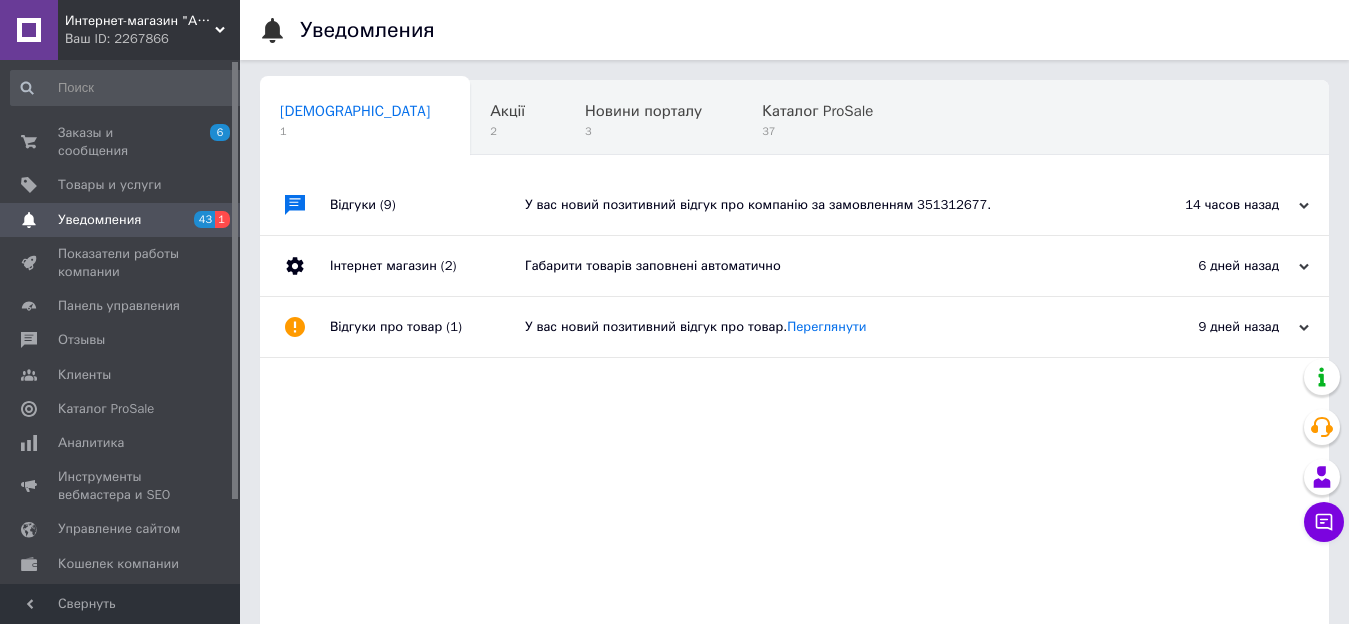 click on "У вас новий позитивний відгук про компанію за замовленням 351312677." at bounding box center [817, 205] 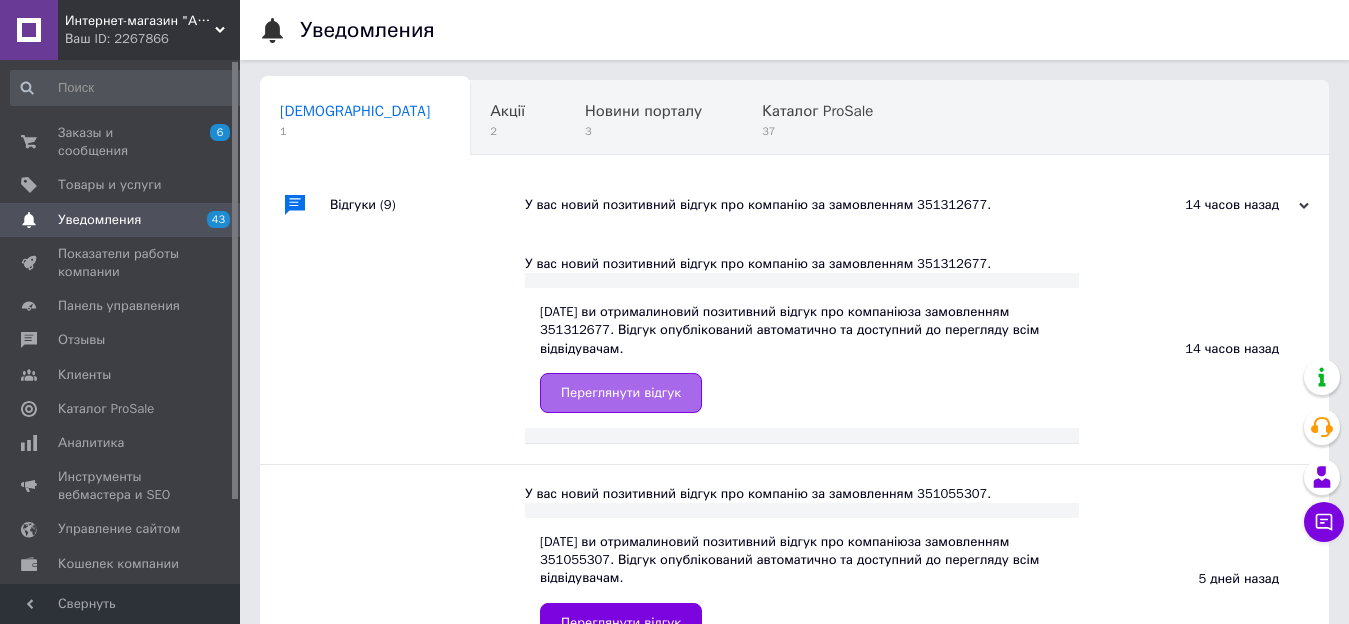 click on "Переглянути відгук" at bounding box center (621, 393) 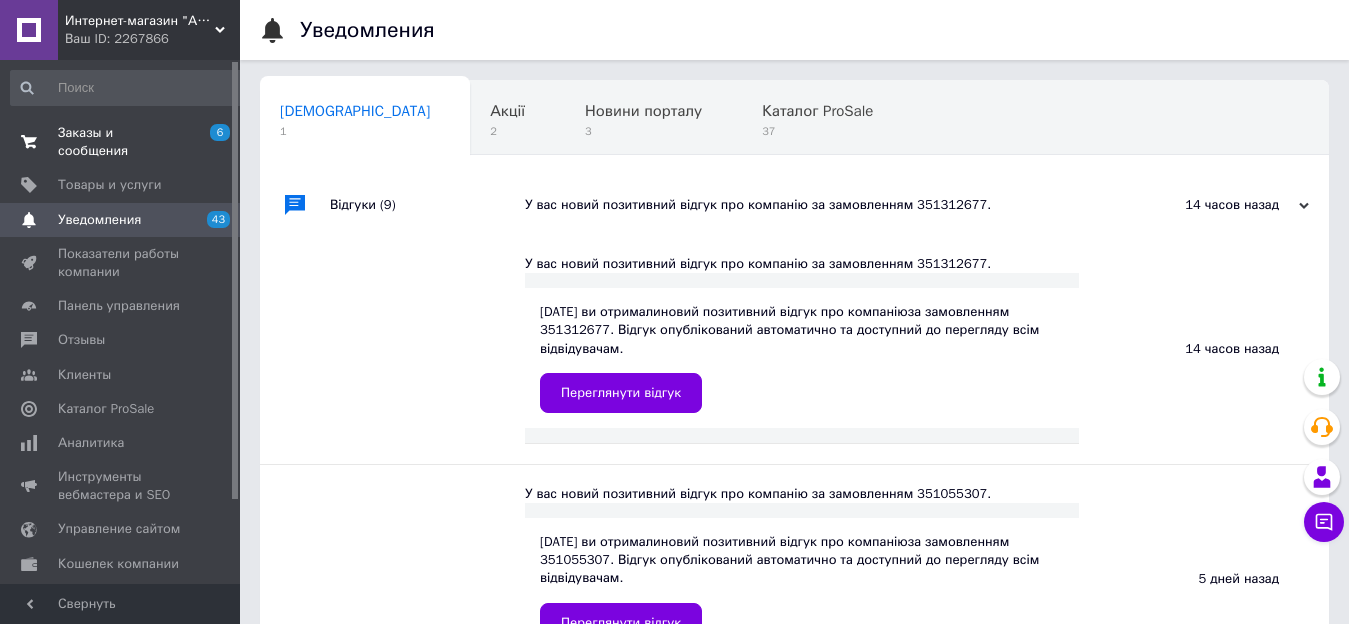 click on "Заказы и сообщения" at bounding box center (121, 142) 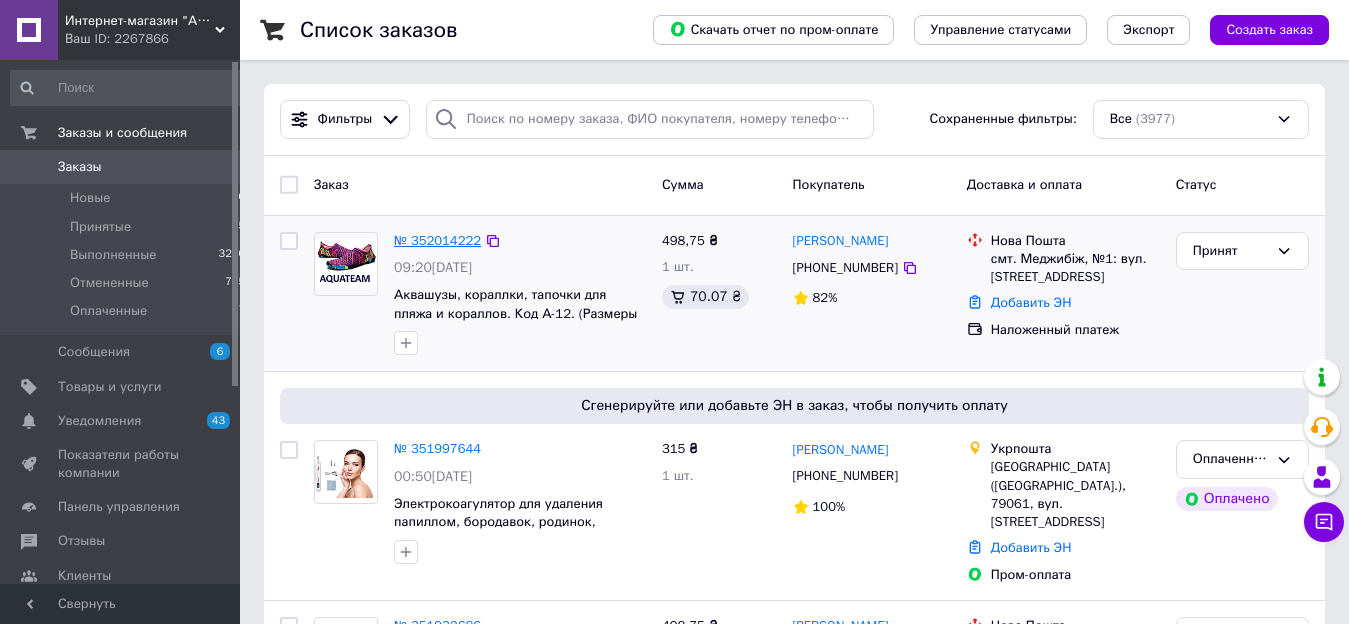 click on "№ 352014222" at bounding box center [437, 240] 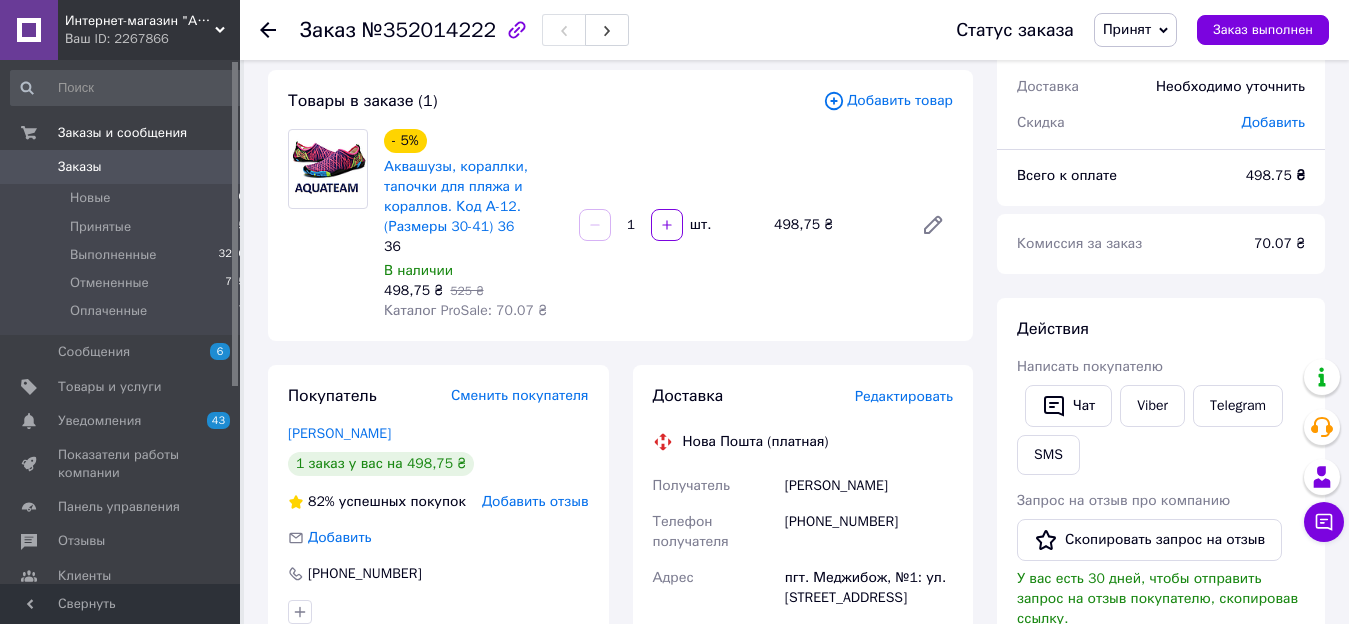 scroll, scrollTop: 204, scrollLeft: 0, axis: vertical 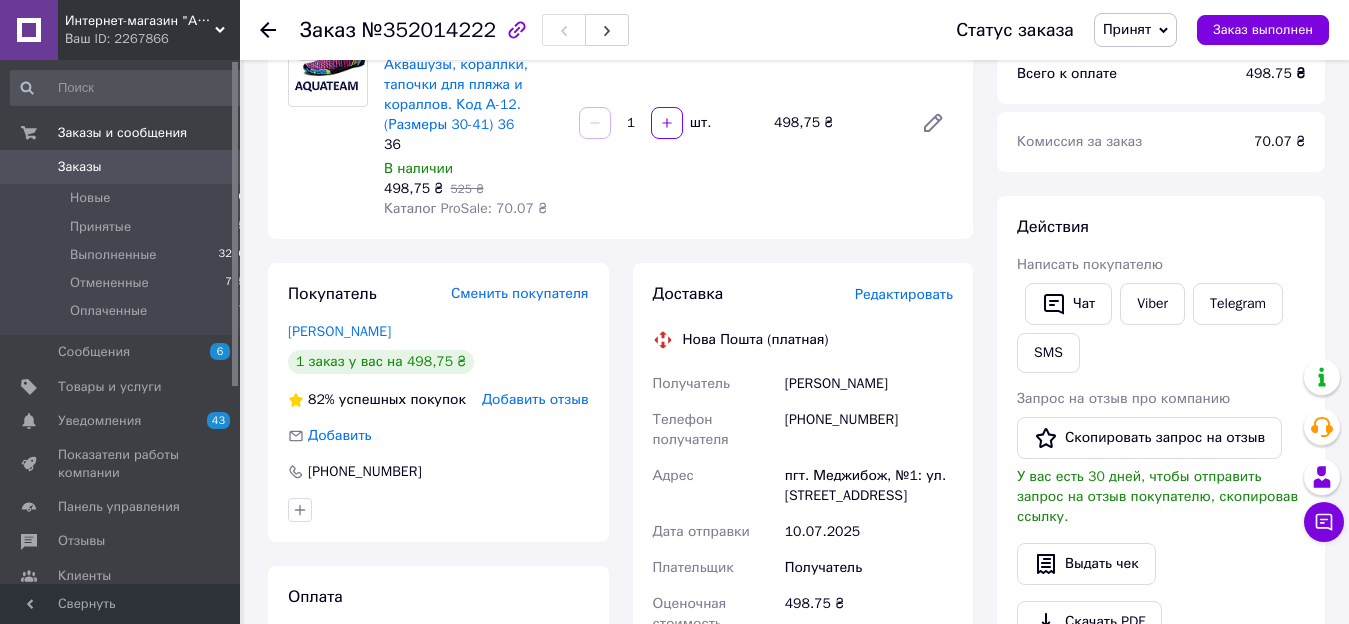 click 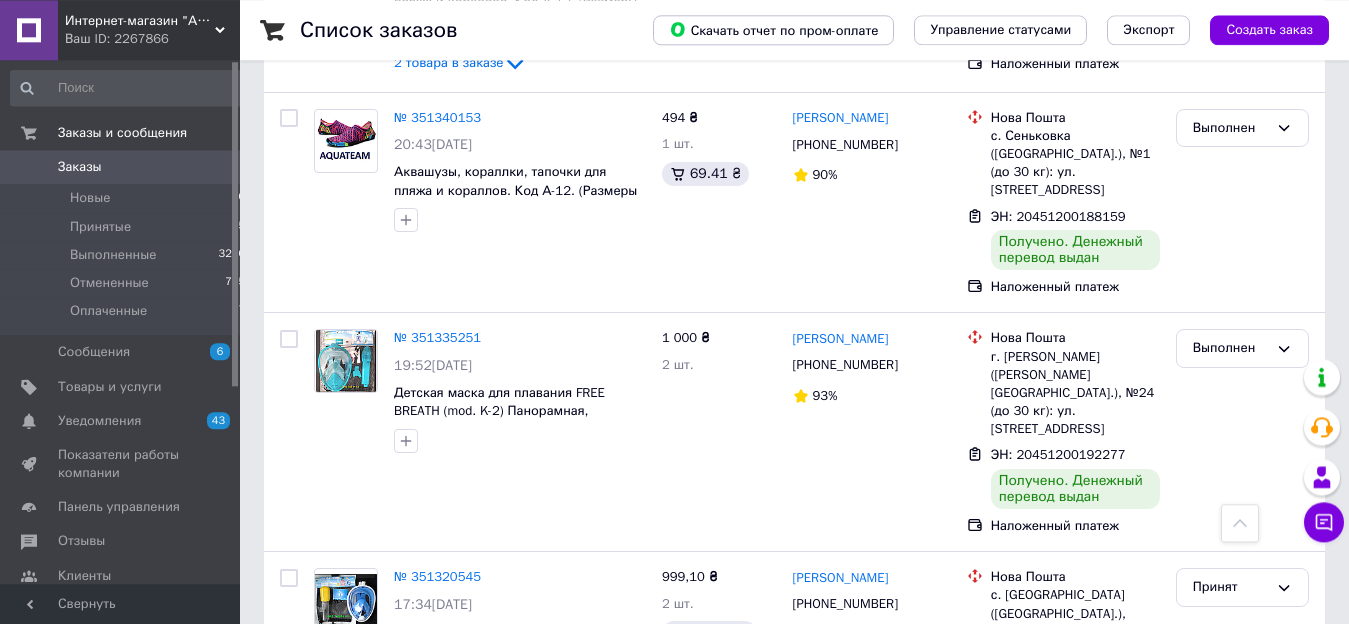 scroll, scrollTop: 3570, scrollLeft: 0, axis: vertical 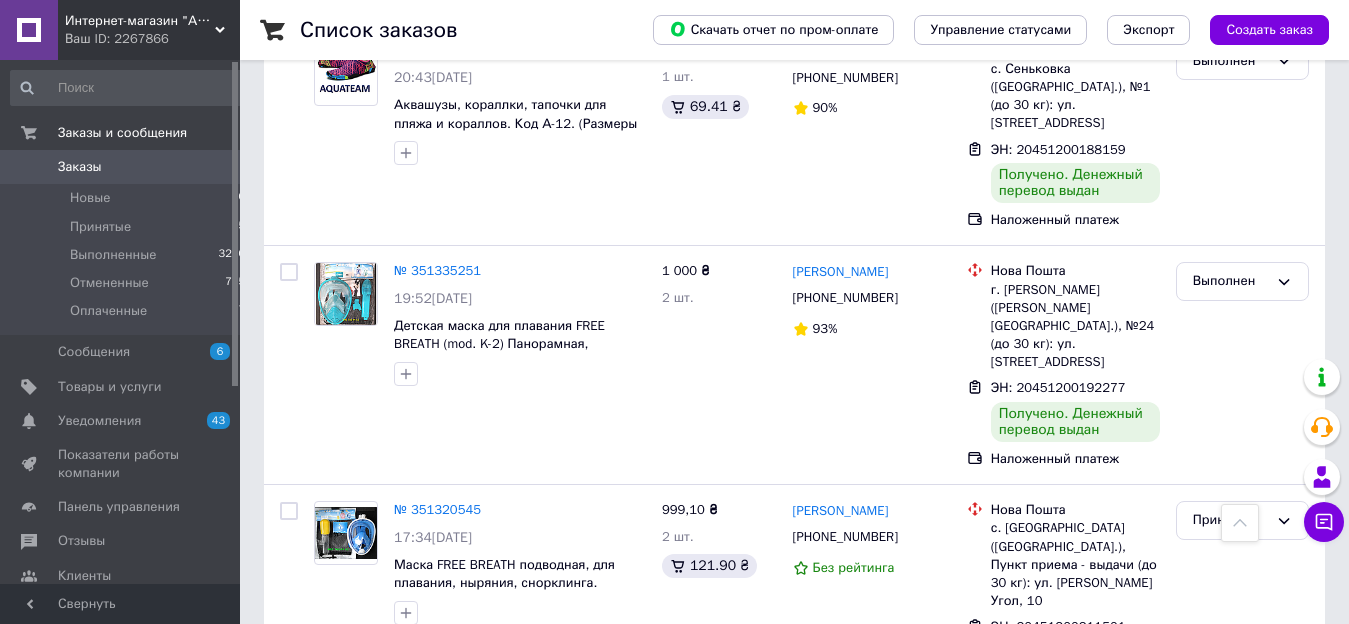 click on "2" at bounding box center [327, 752] 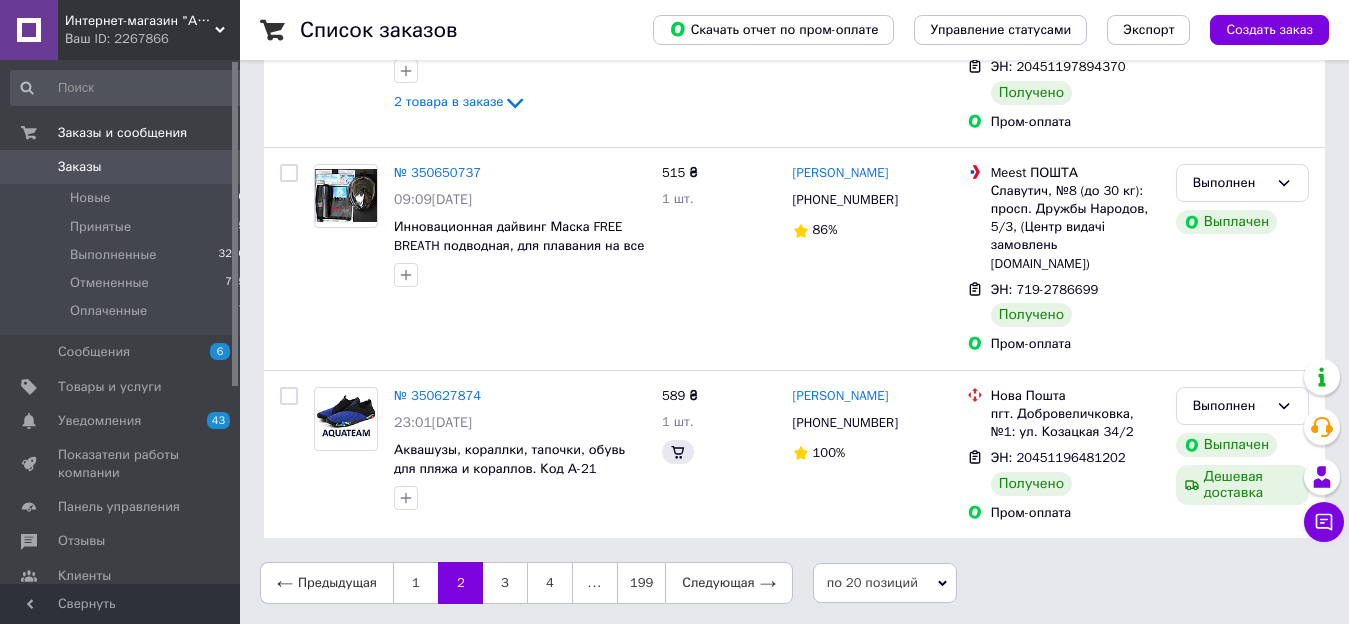 scroll, scrollTop: 0, scrollLeft: 0, axis: both 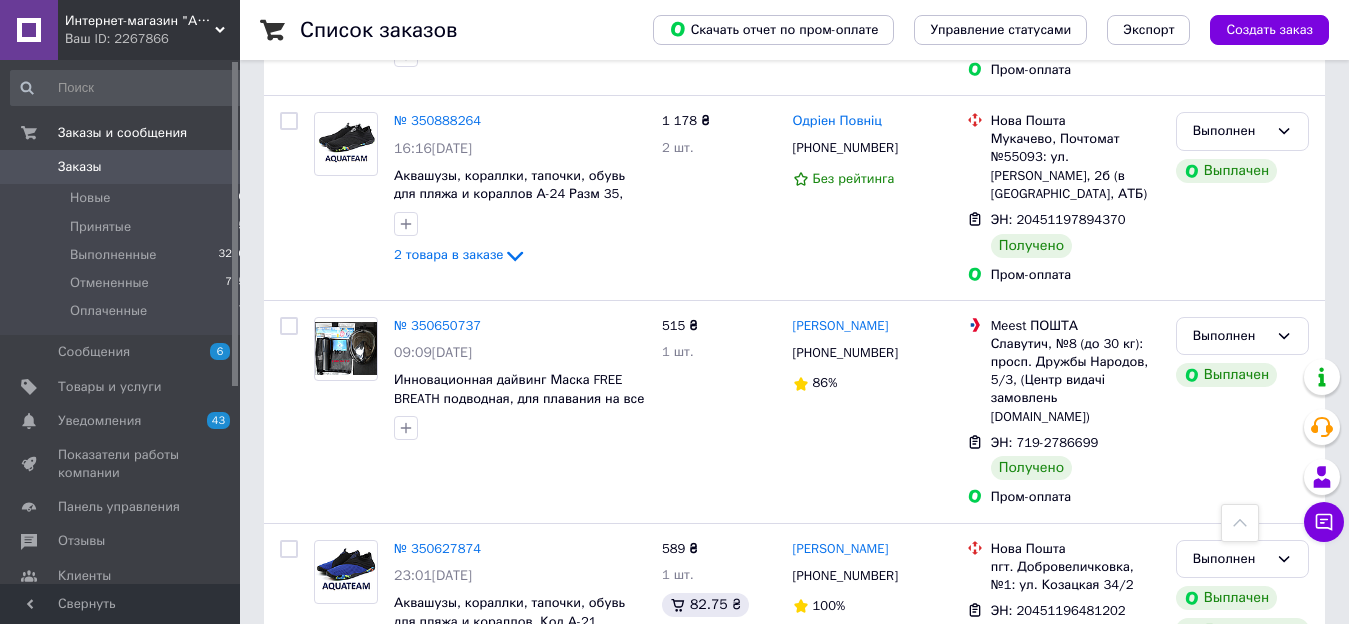 click on "1" at bounding box center (415, 736) 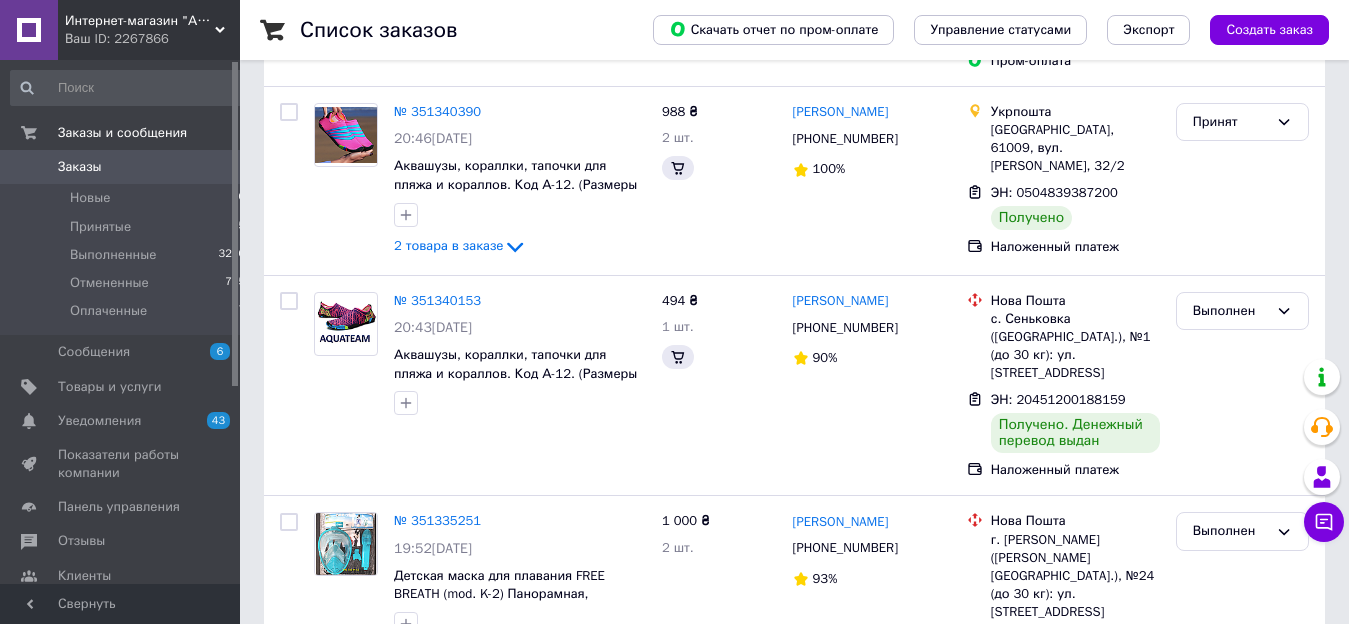 scroll, scrollTop: 0, scrollLeft: 0, axis: both 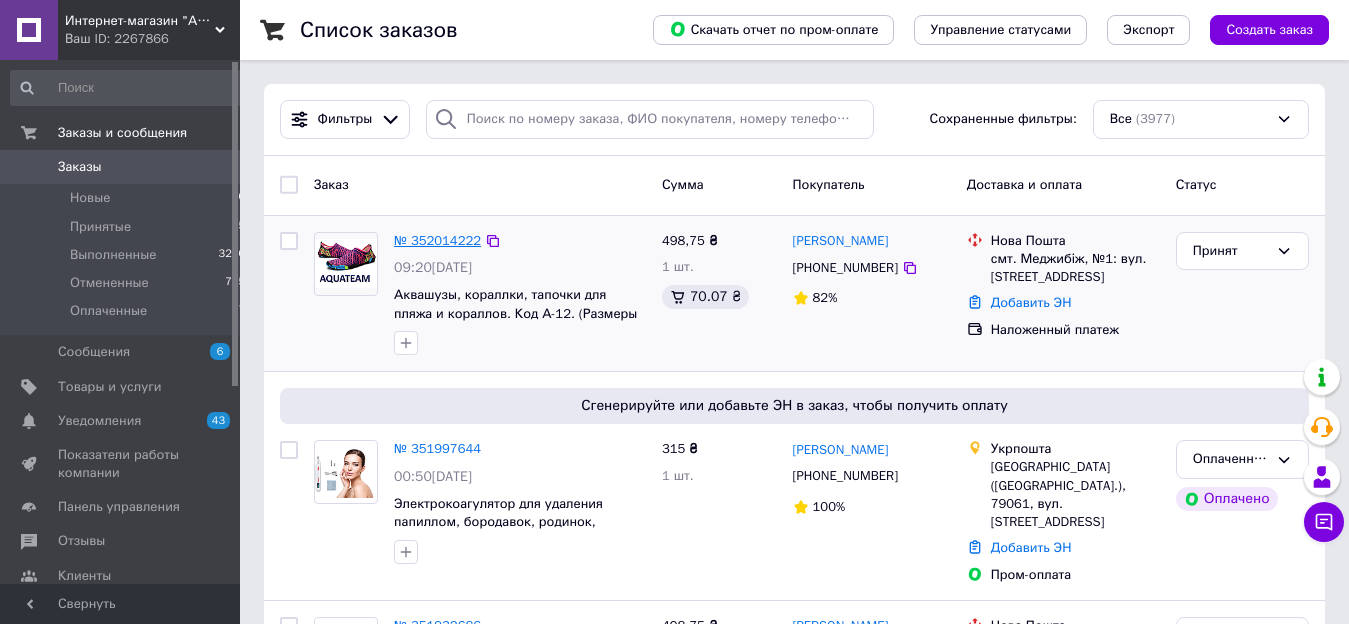 click on "№ 352014222" at bounding box center [437, 240] 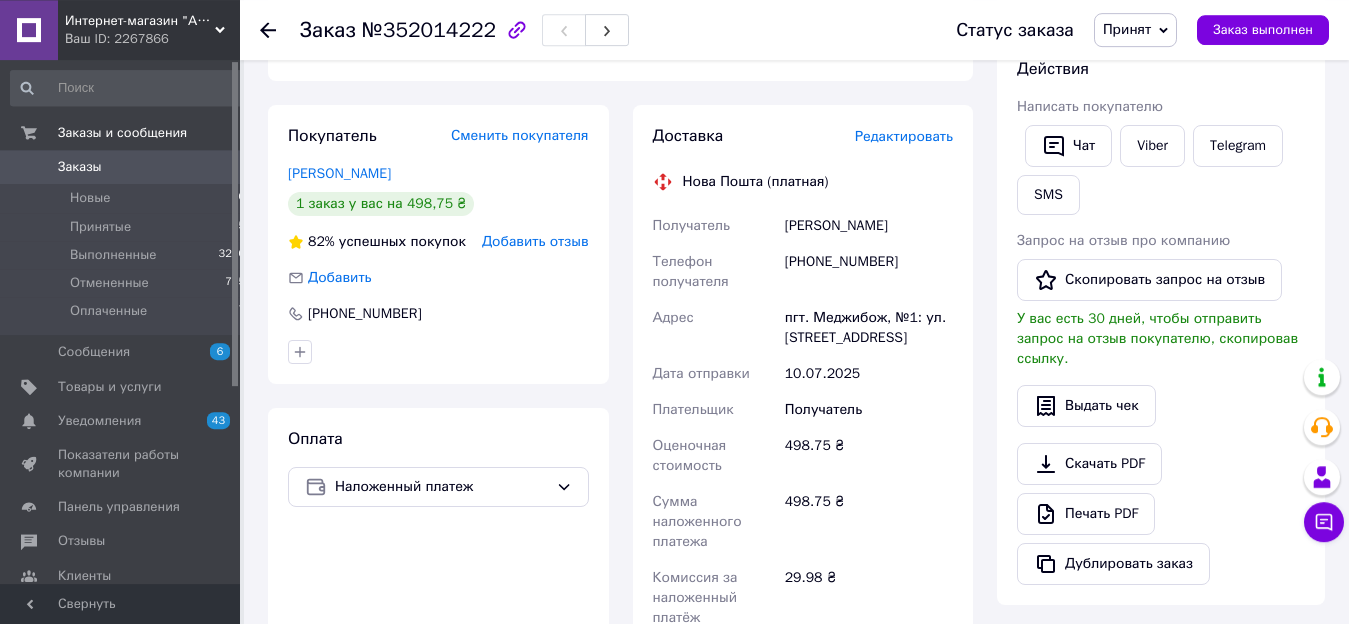 scroll, scrollTop: 306, scrollLeft: 0, axis: vertical 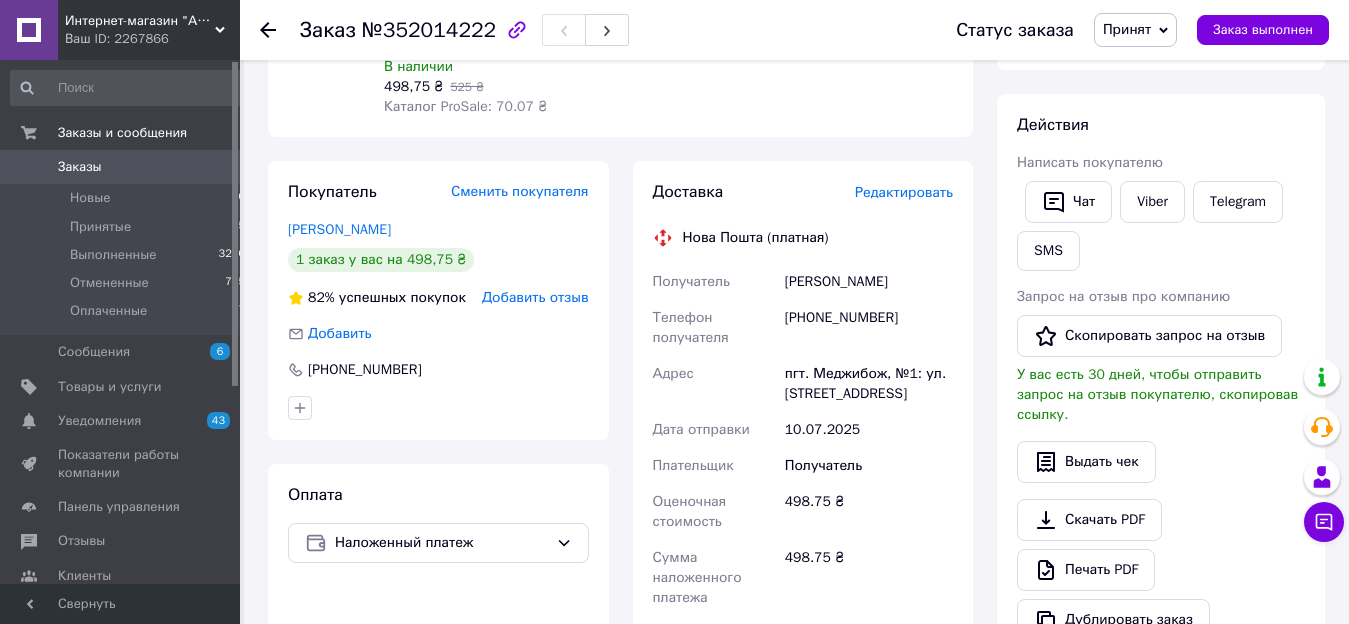 click 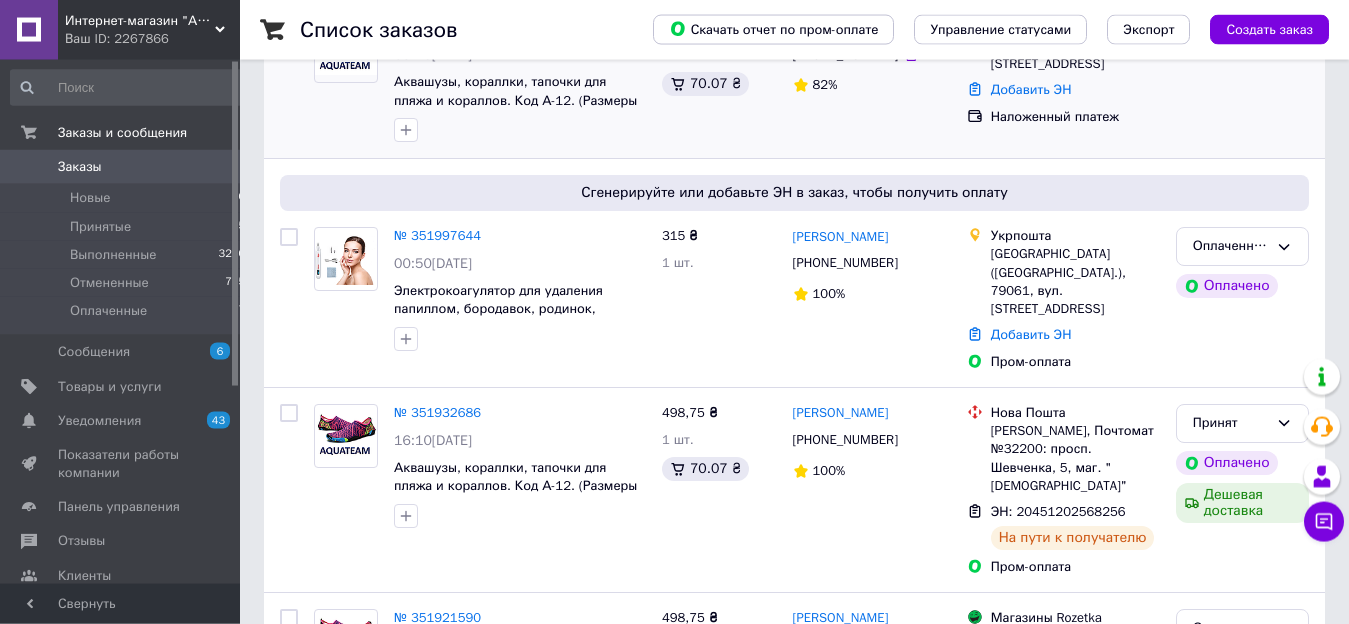 scroll, scrollTop: 204, scrollLeft: 0, axis: vertical 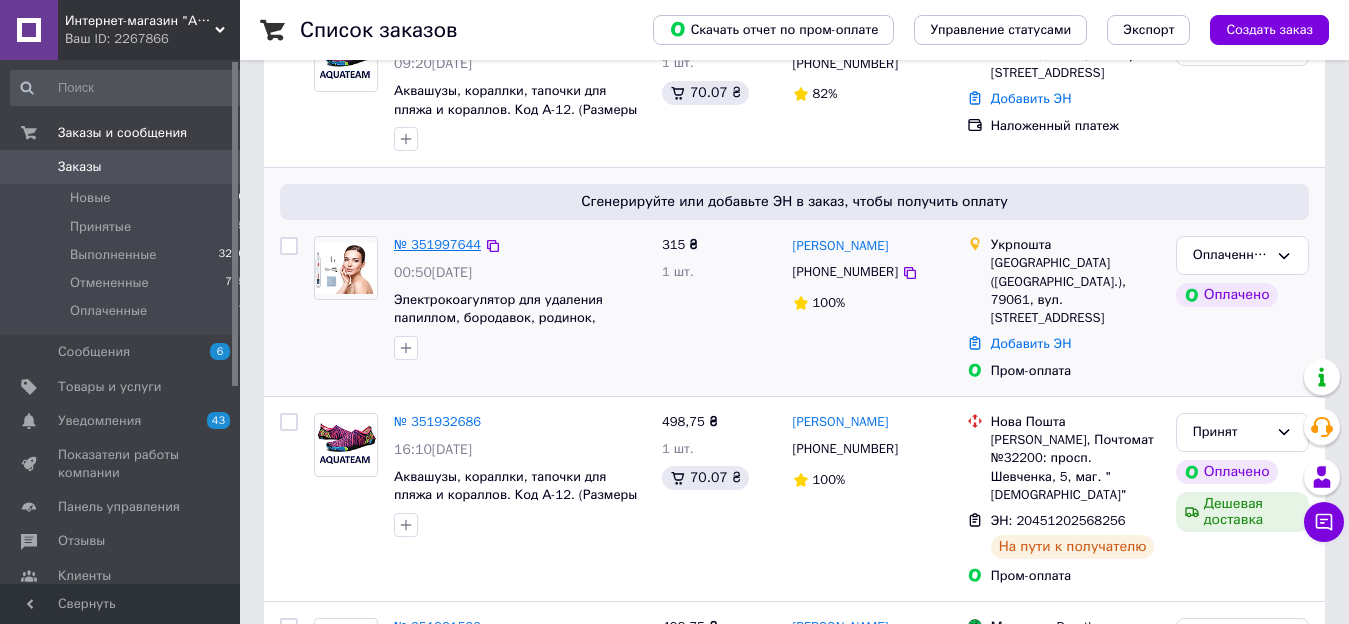 click on "№ 351997644" at bounding box center [437, 244] 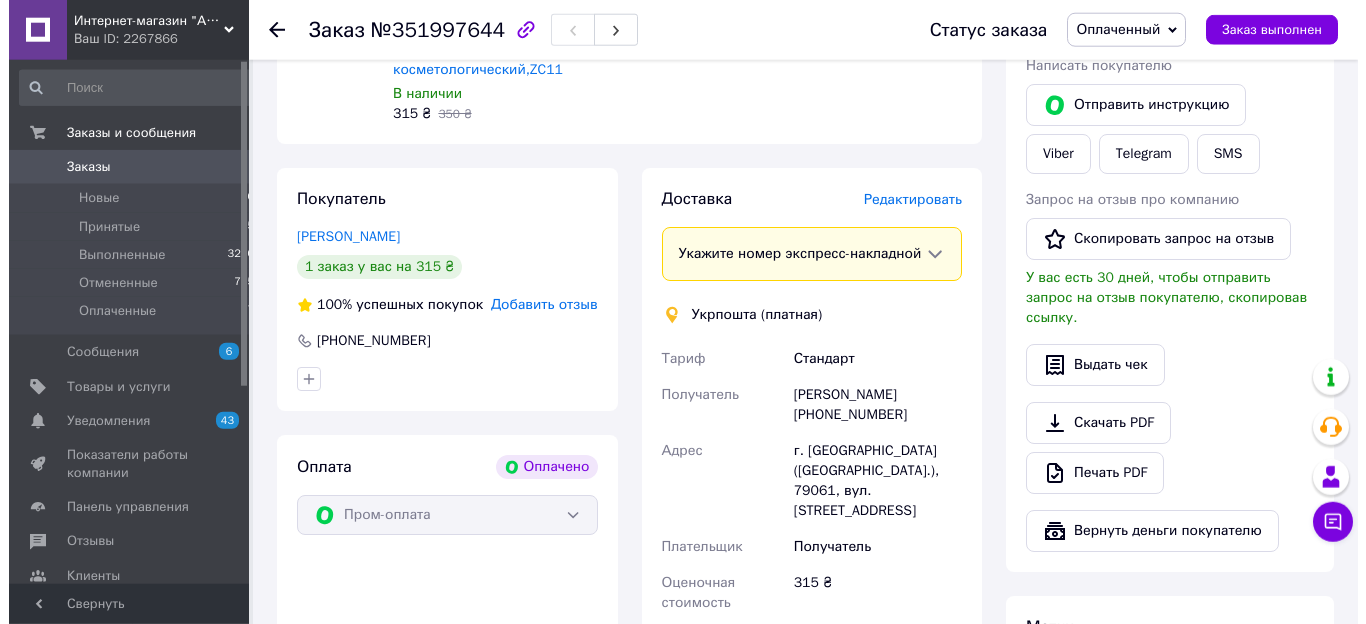 scroll, scrollTop: 306, scrollLeft: 0, axis: vertical 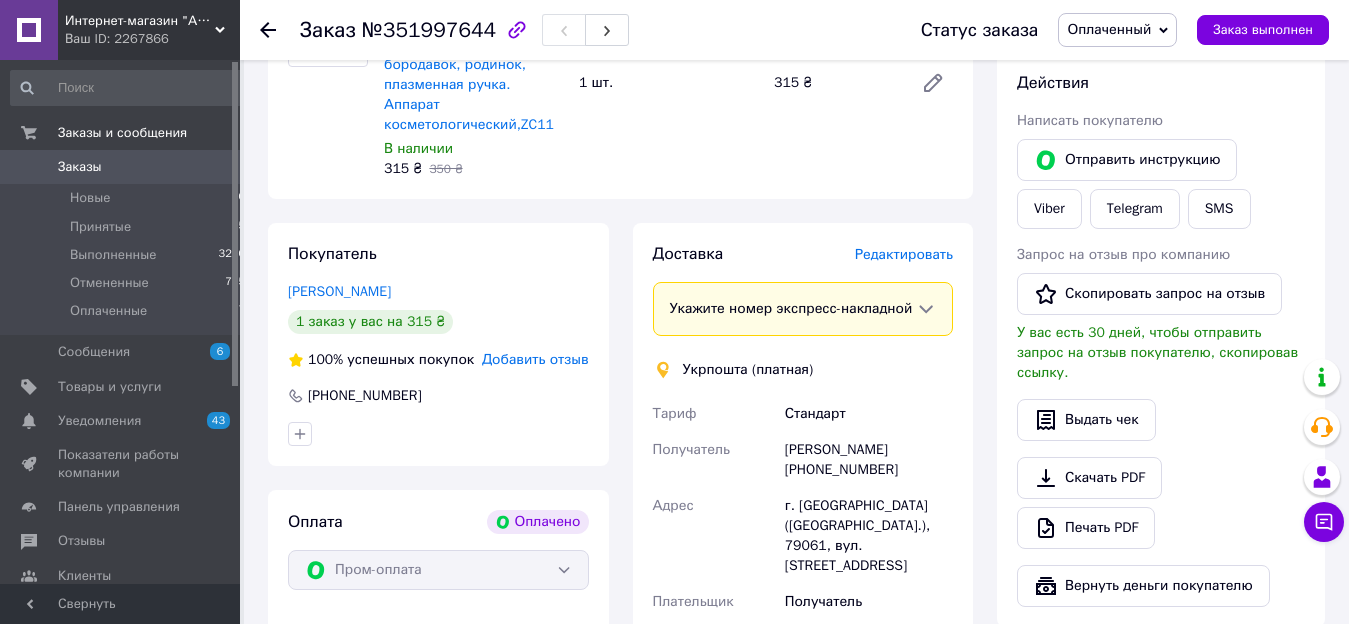 click on "Редактировать" at bounding box center (904, 254) 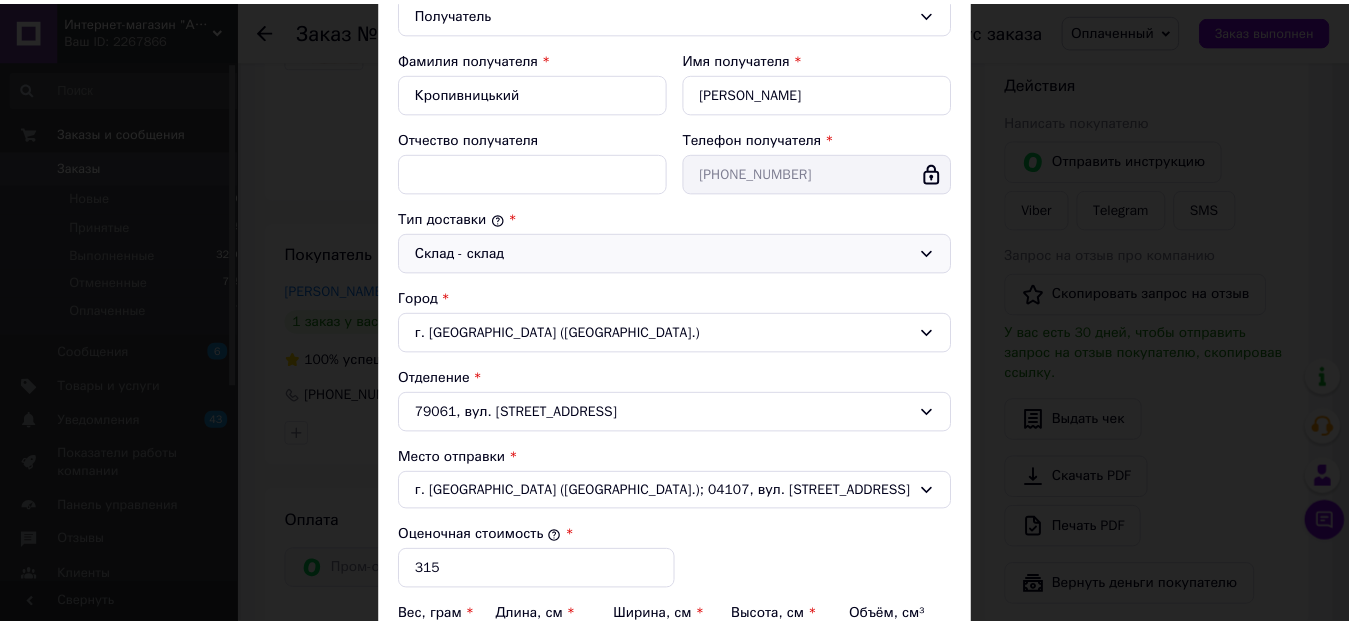scroll, scrollTop: 570, scrollLeft: 0, axis: vertical 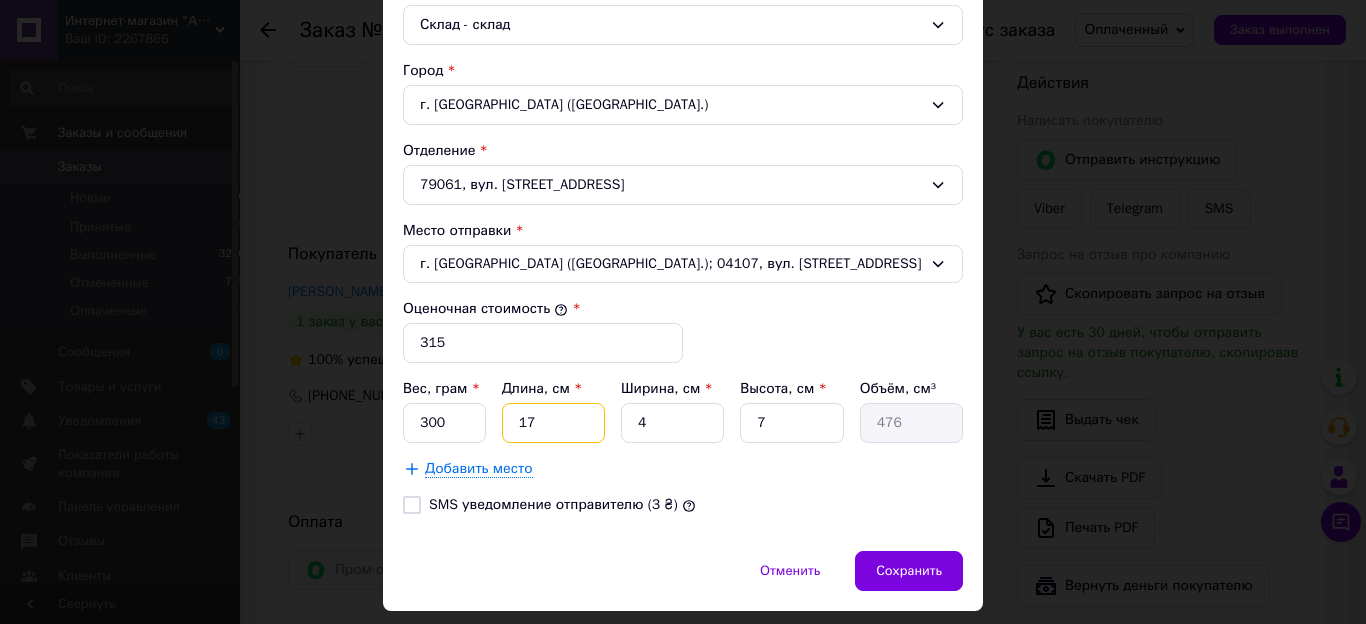 click on "17" at bounding box center [553, 423] 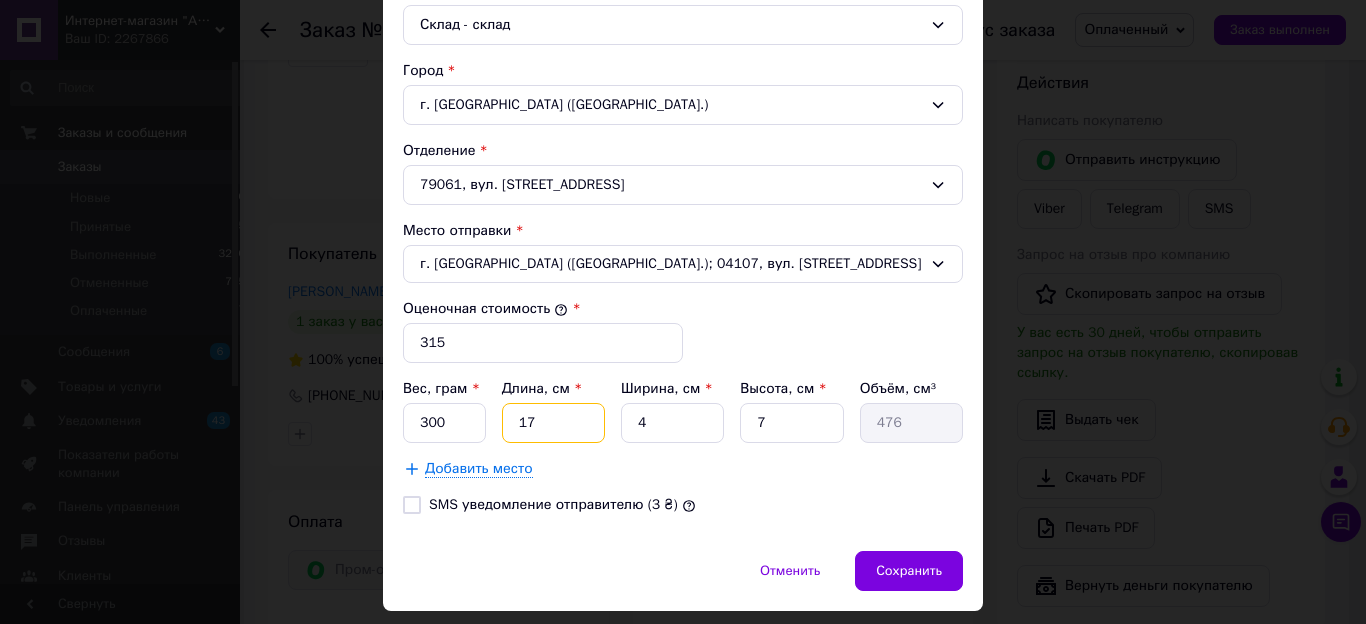 type on "1" 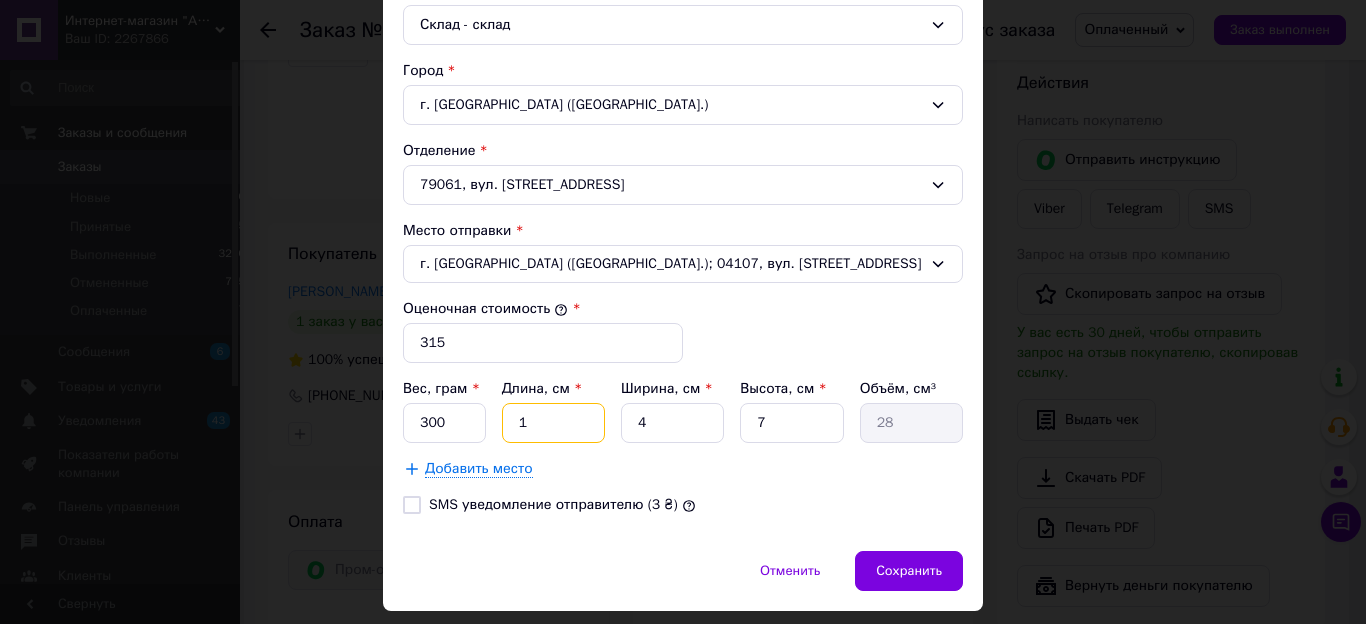 type 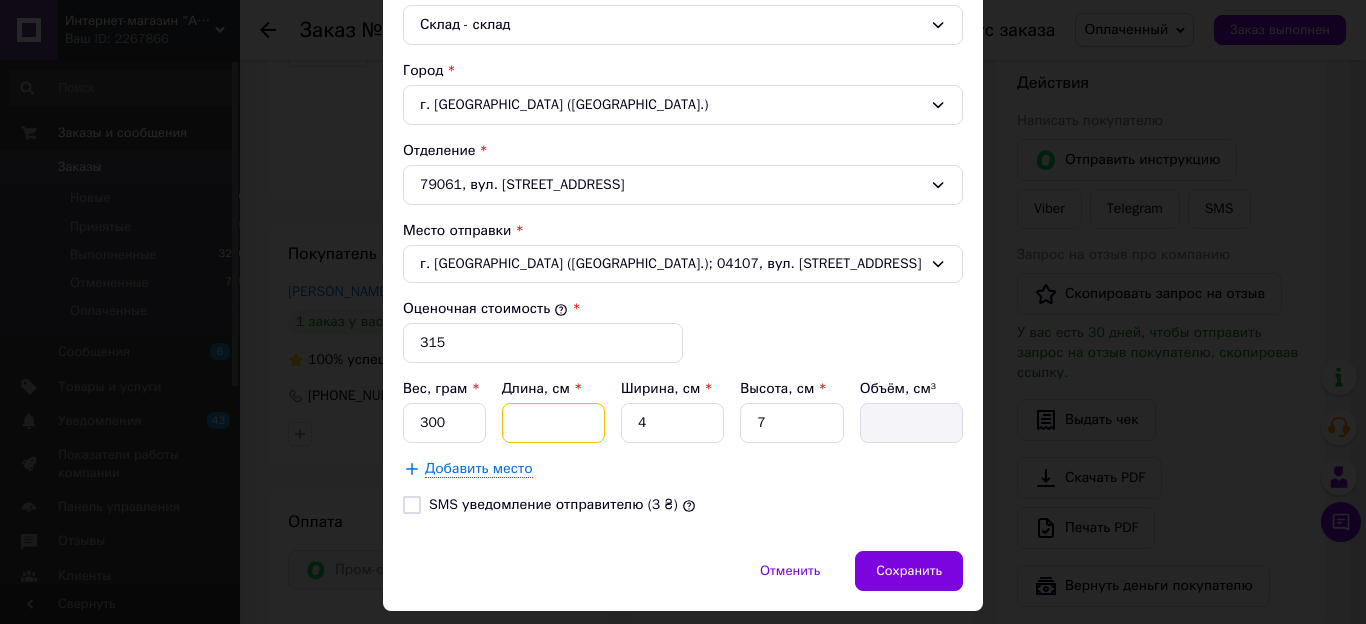 type on "2" 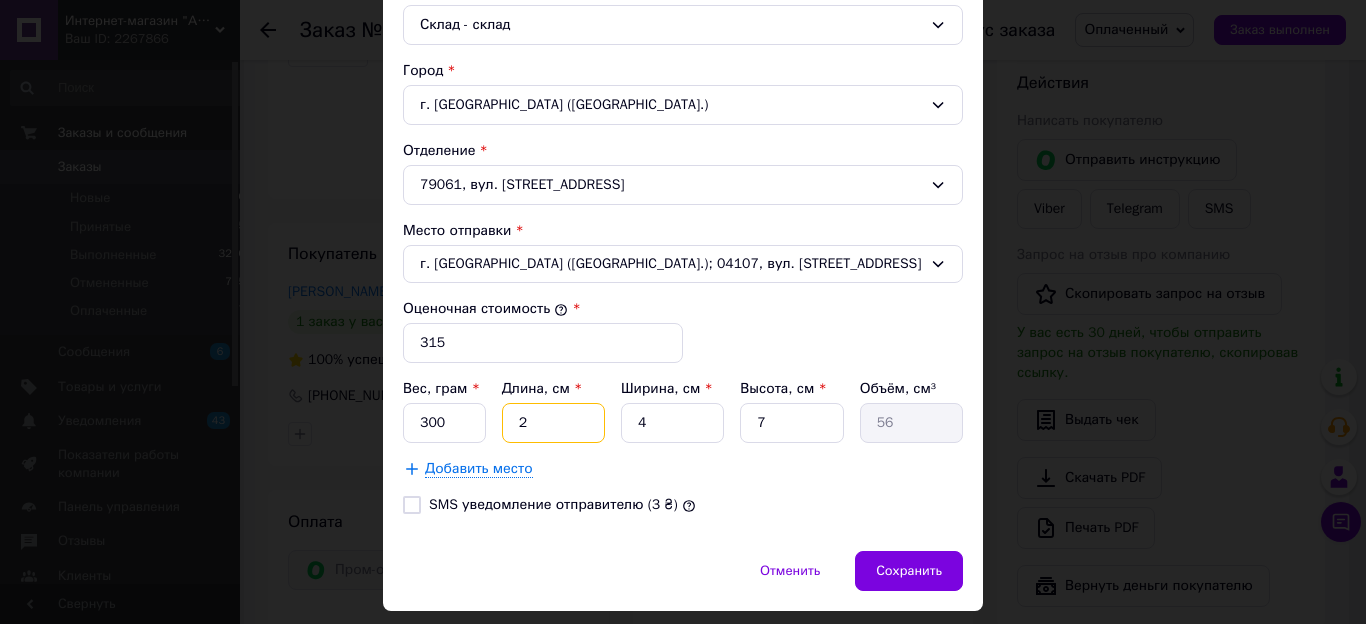 type on "20" 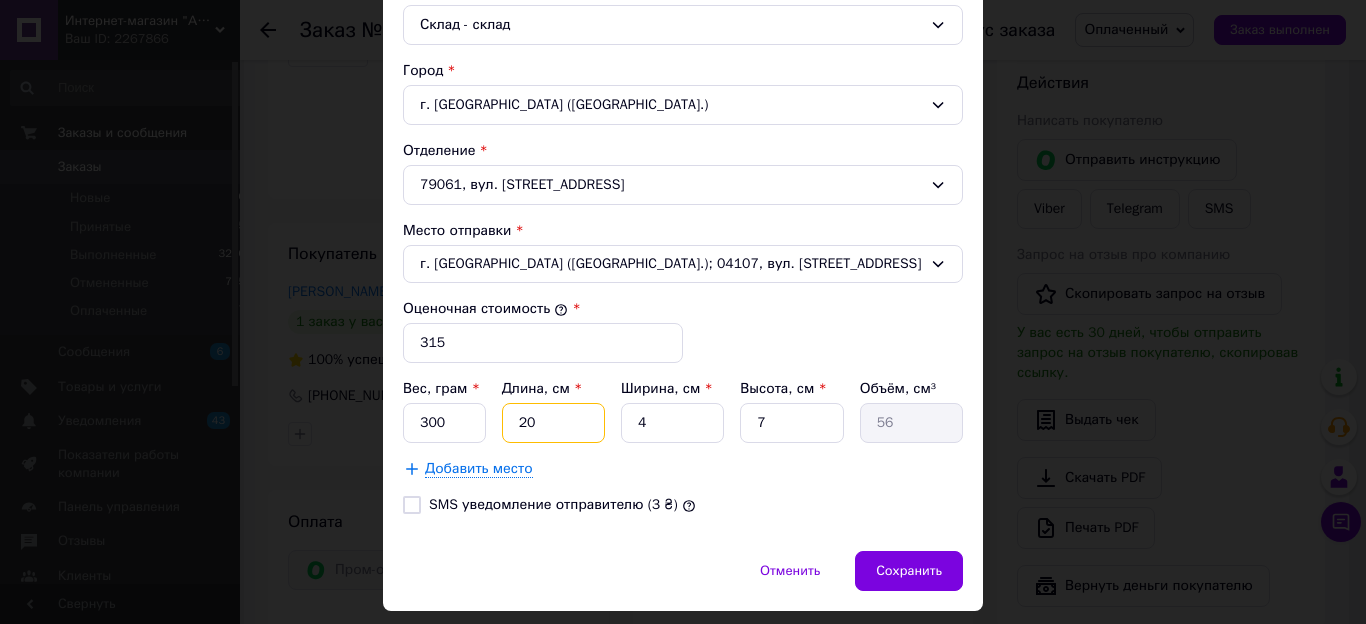 type on "560" 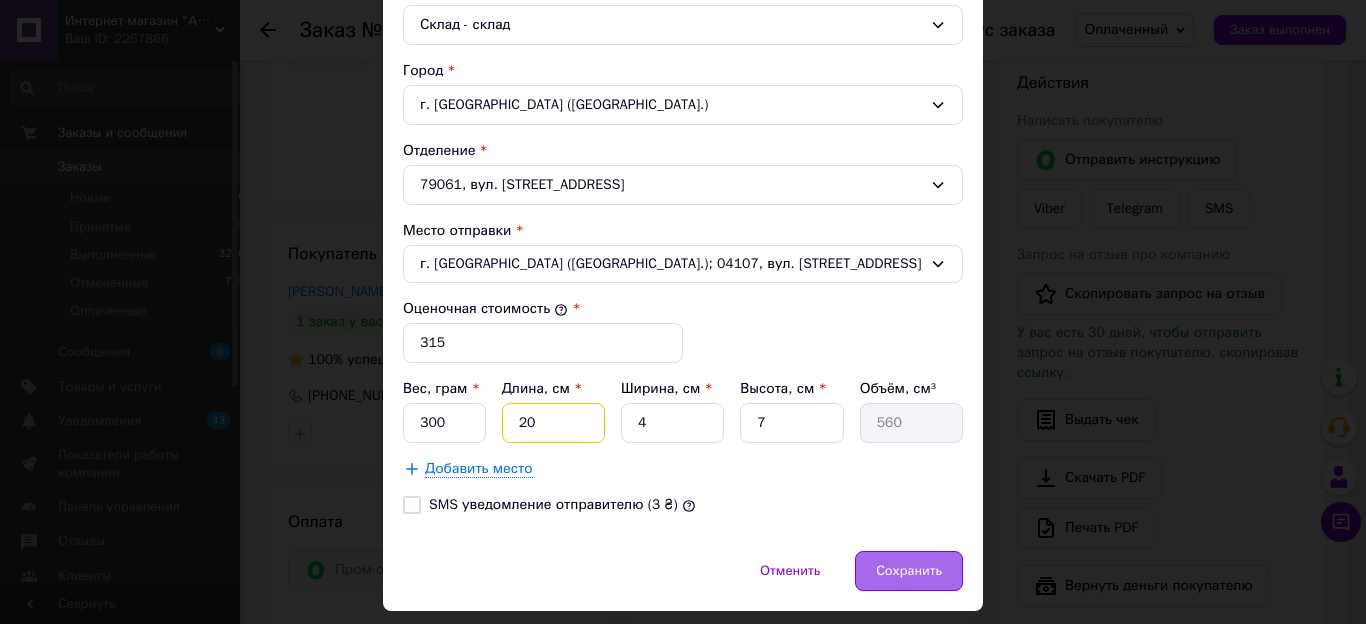 type on "20" 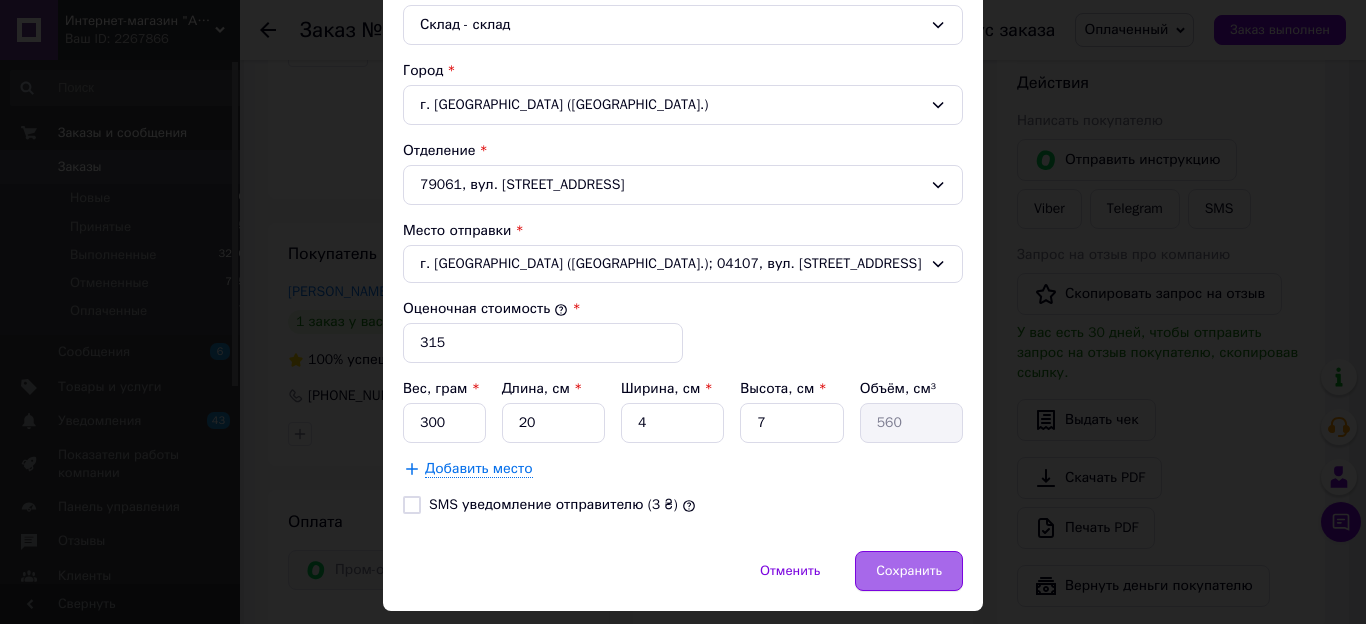 click on "Сохранить" at bounding box center (909, 571) 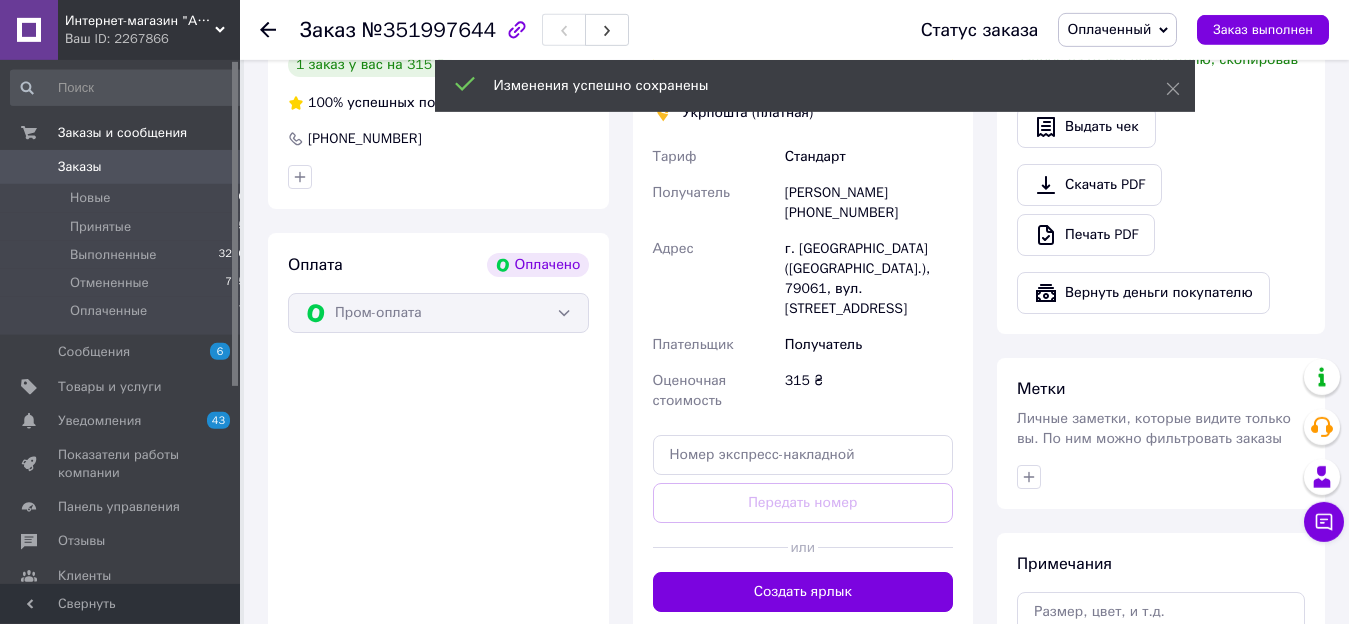 scroll, scrollTop: 612, scrollLeft: 0, axis: vertical 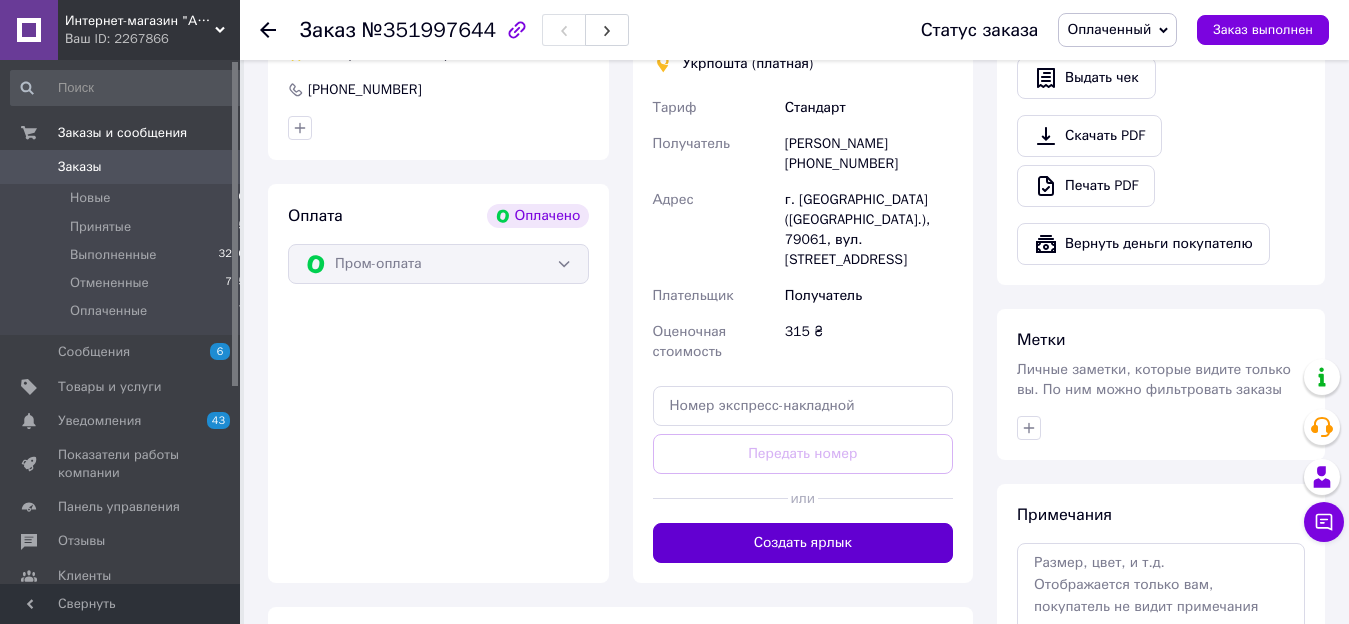 click on "Создать ярлык" at bounding box center (803, 543) 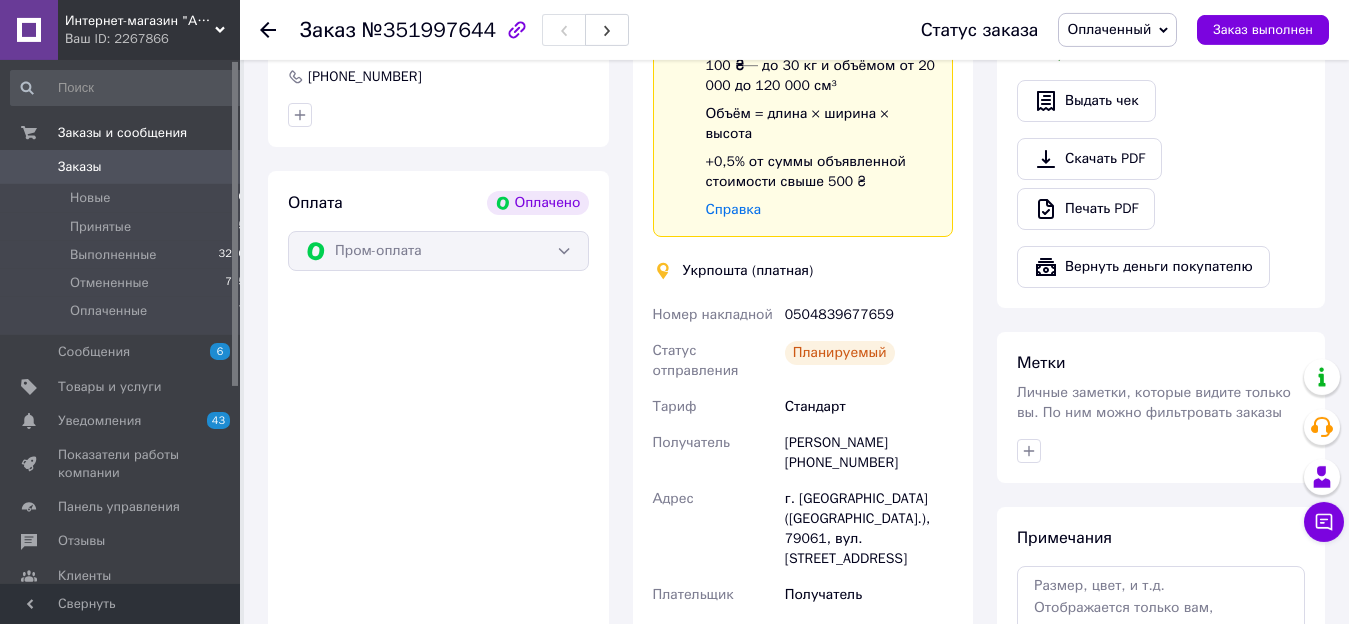 scroll, scrollTop: 612, scrollLeft: 0, axis: vertical 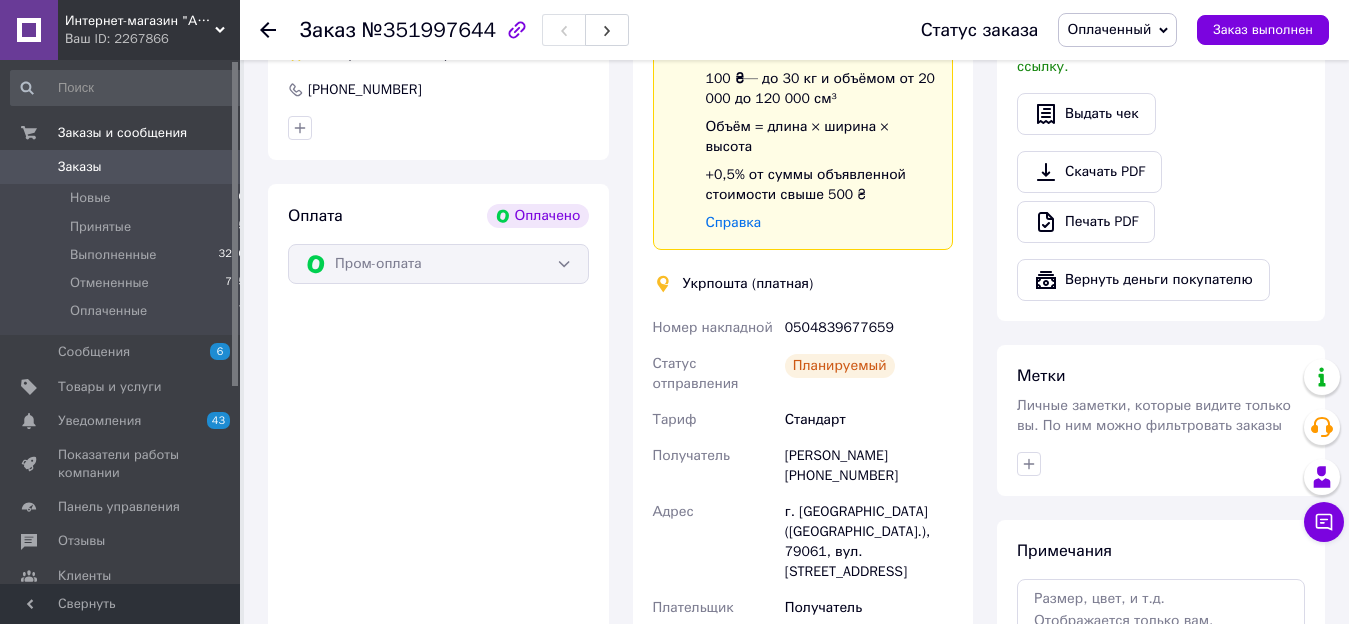 click at bounding box center [268, 30] 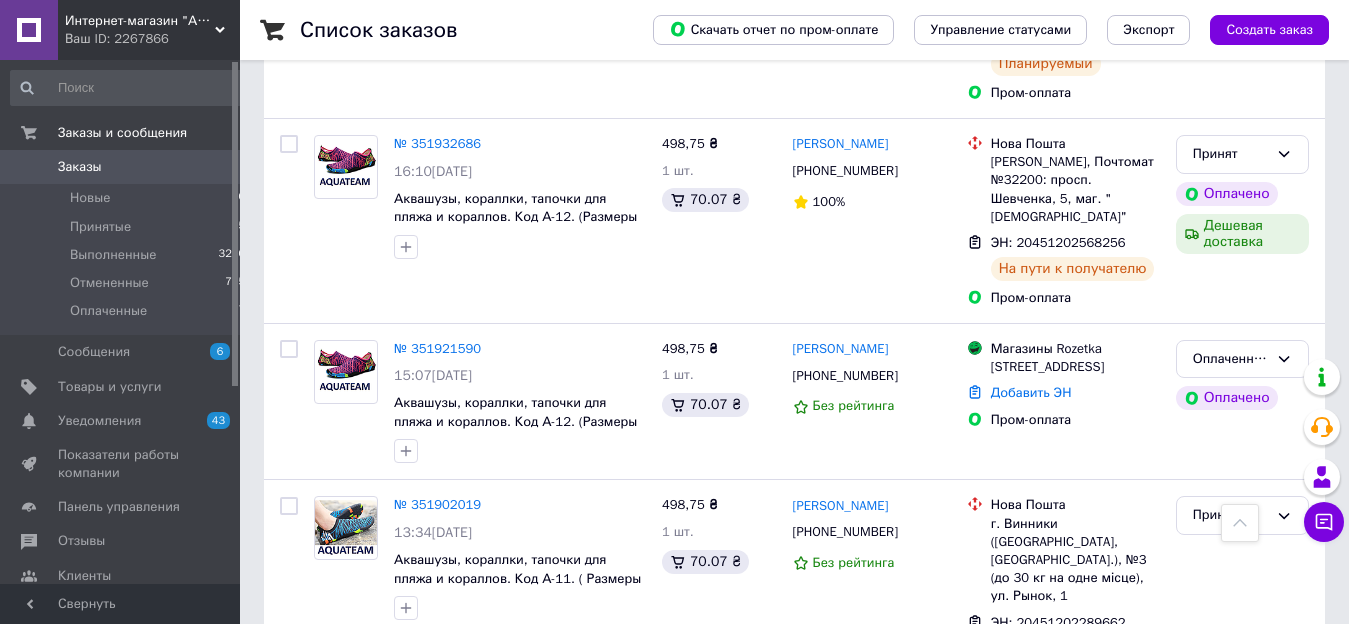 scroll, scrollTop: 612, scrollLeft: 0, axis: vertical 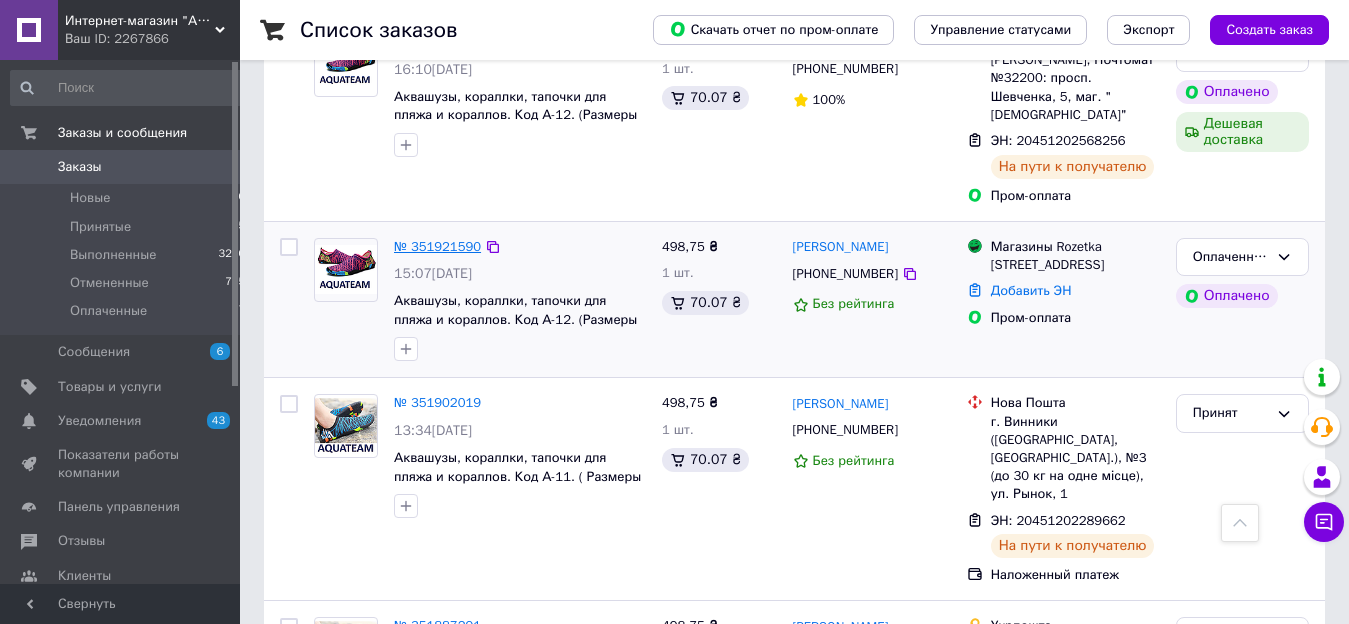 click on "№ 351921590" at bounding box center (437, 246) 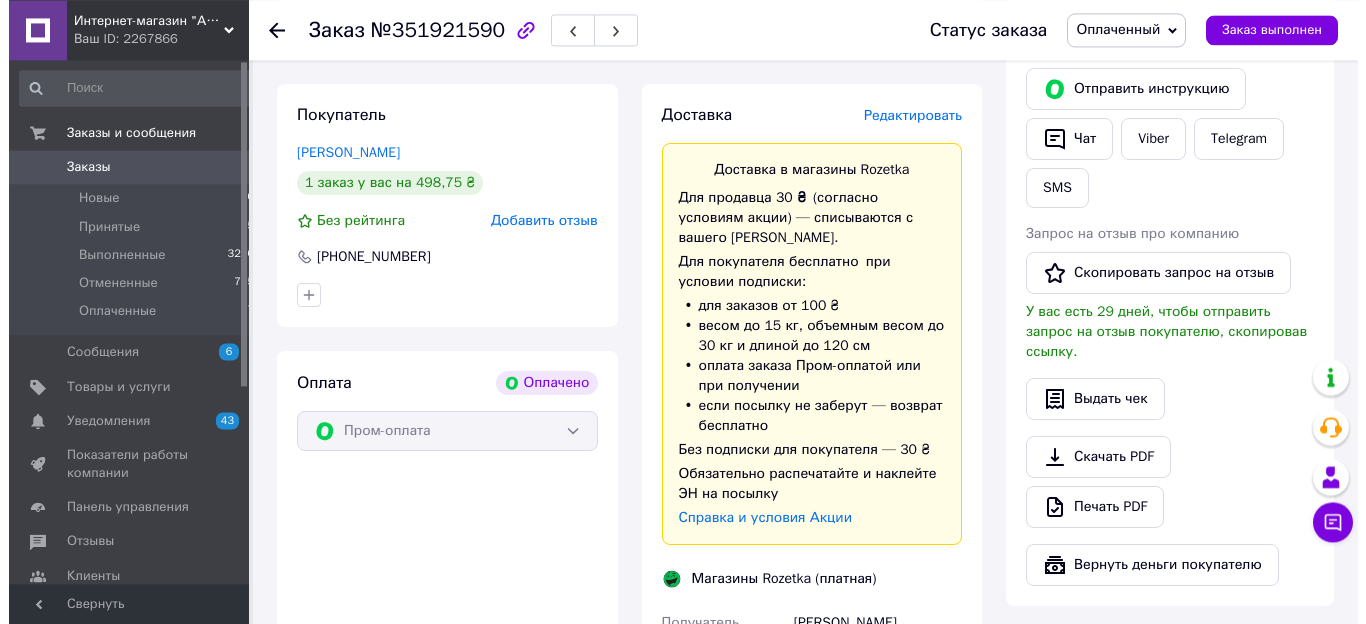 scroll, scrollTop: 392, scrollLeft: 0, axis: vertical 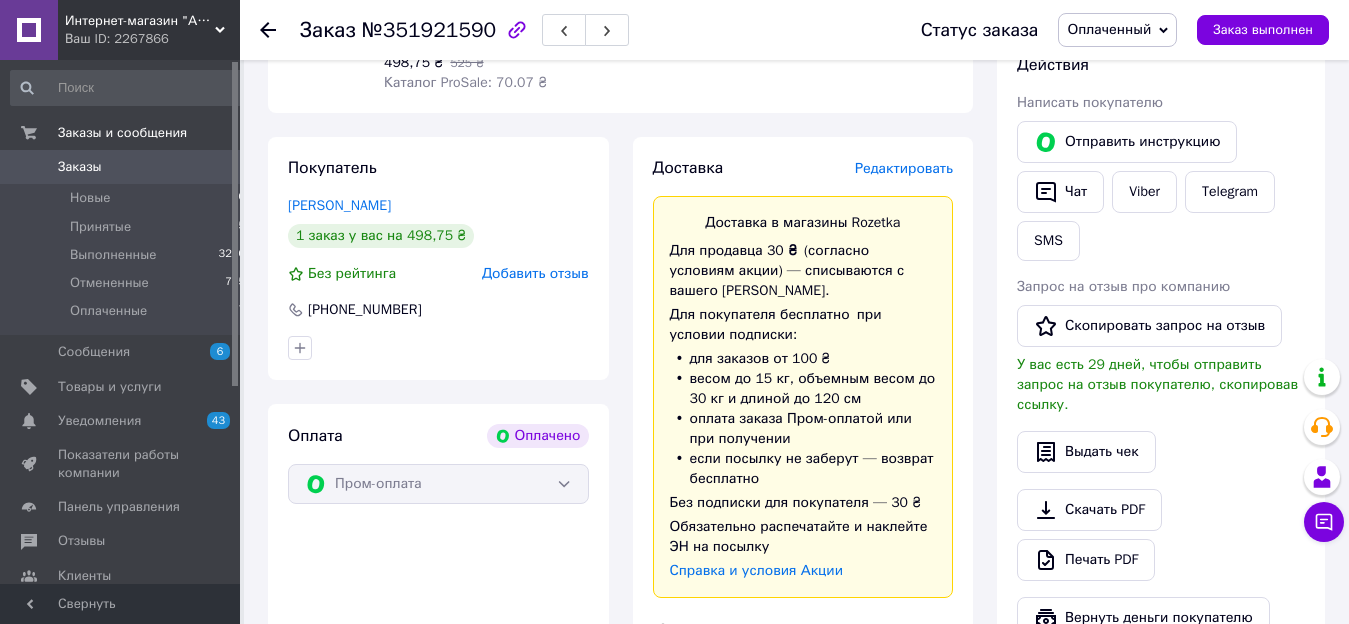 click on "Редактировать" at bounding box center [904, 168] 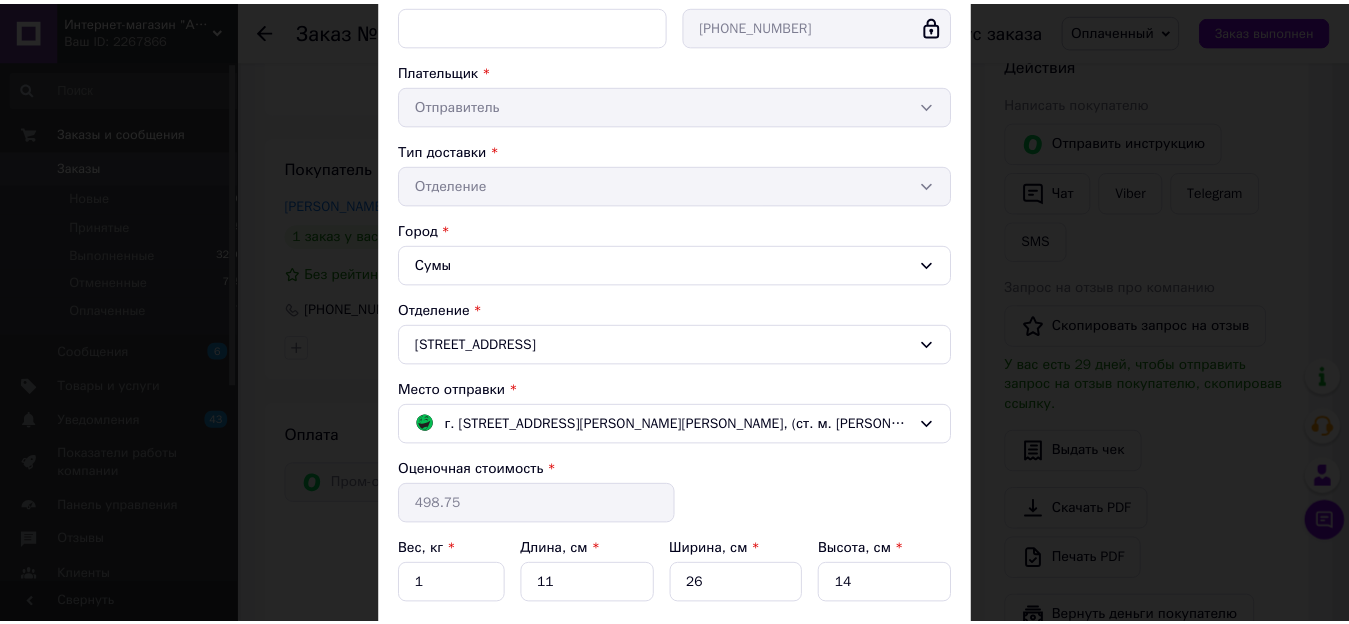 scroll, scrollTop: 456, scrollLeft: 0, axis: vertical 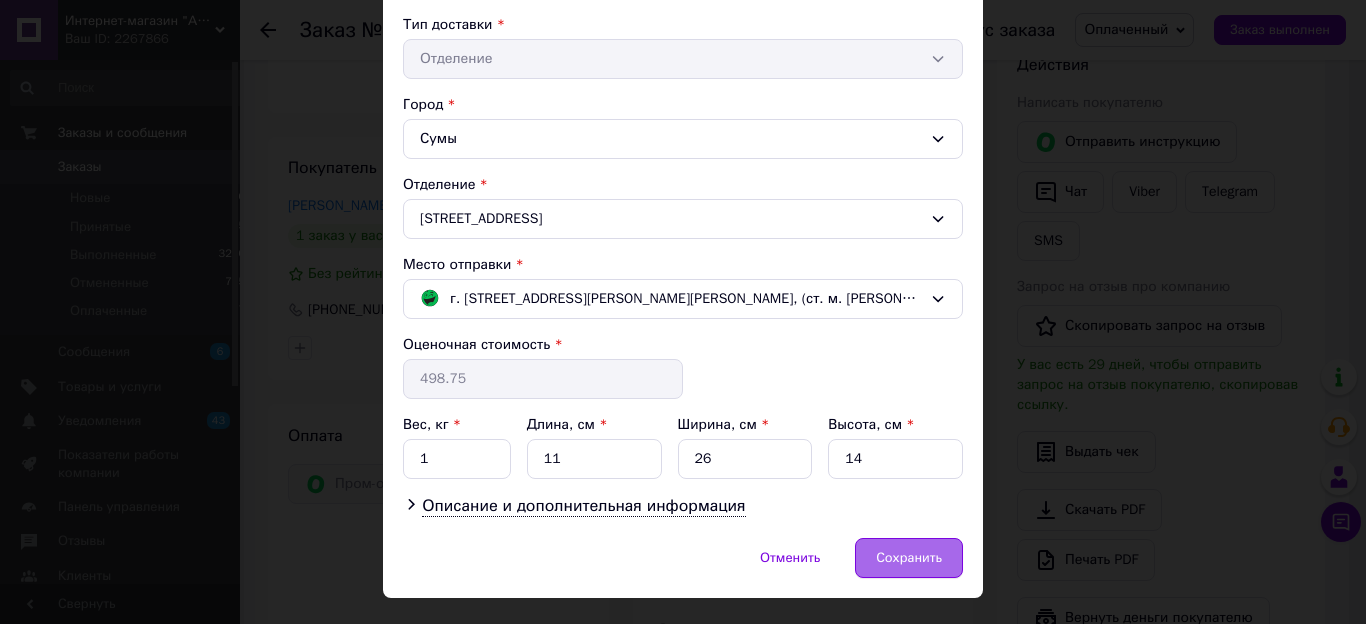 click on "Сохранить" at bounding box center [909, 558] 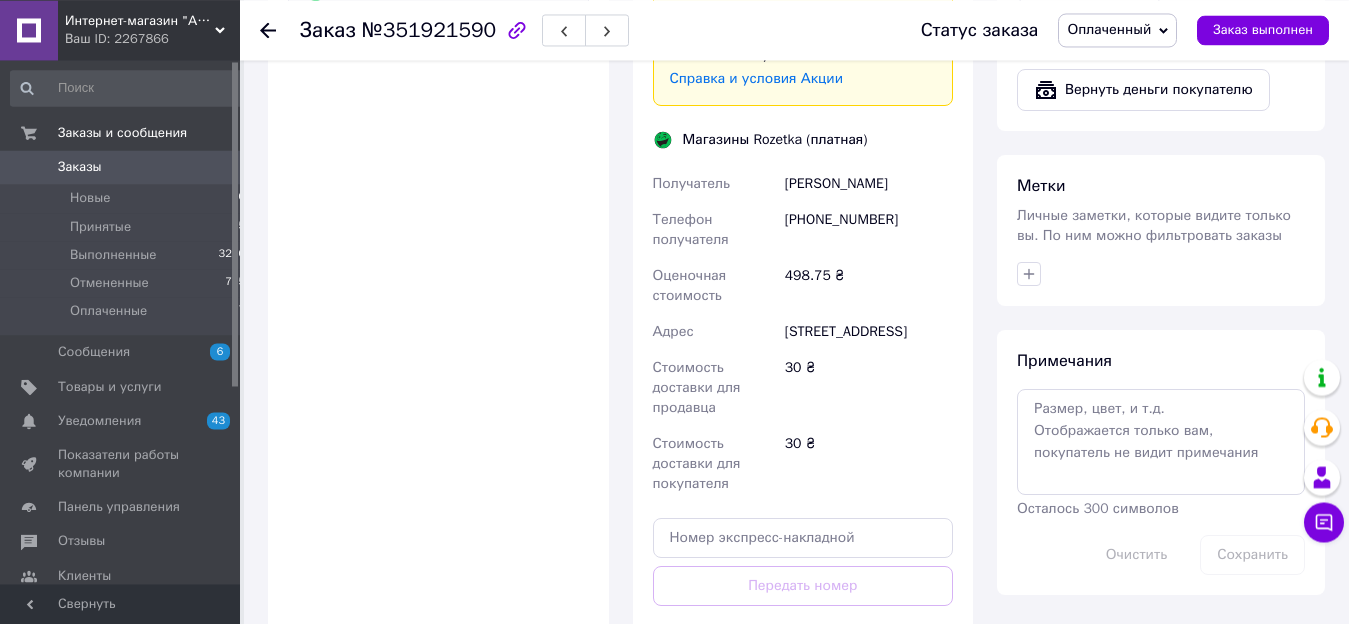scroll, scrollTop: 1106, scrollLeft: 0, axis: vertical 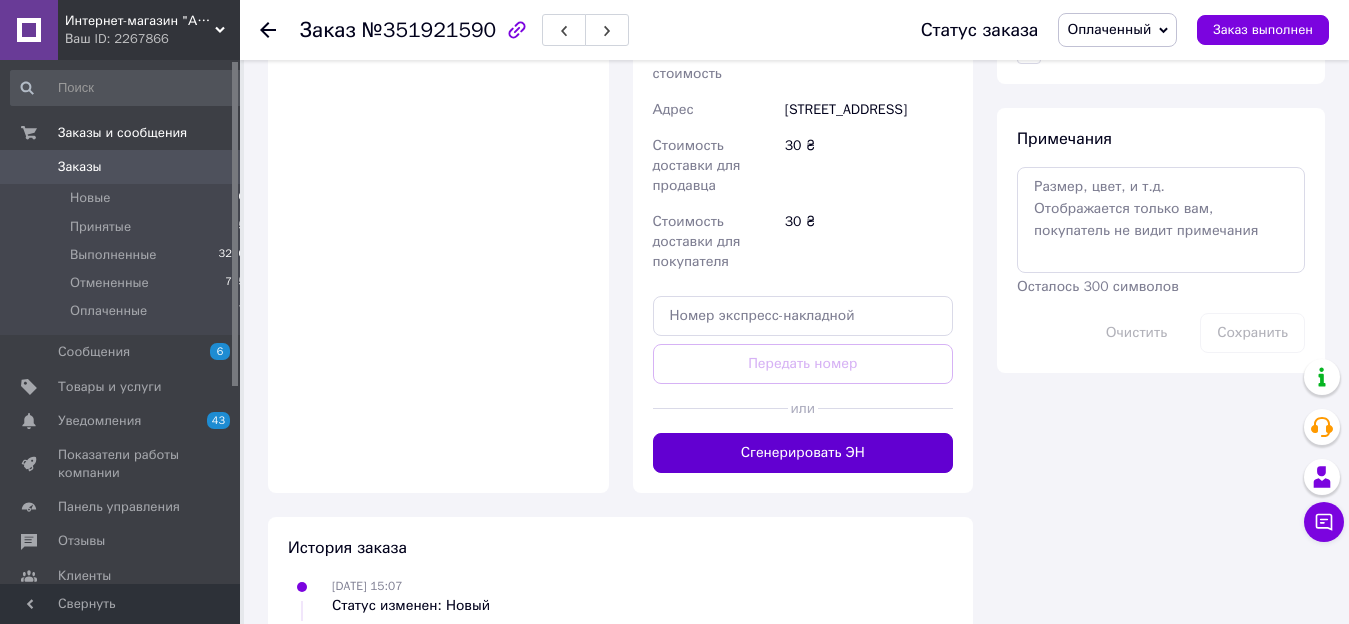 click on "Сгенерировать ЭН" at bounding box center [803, 453] 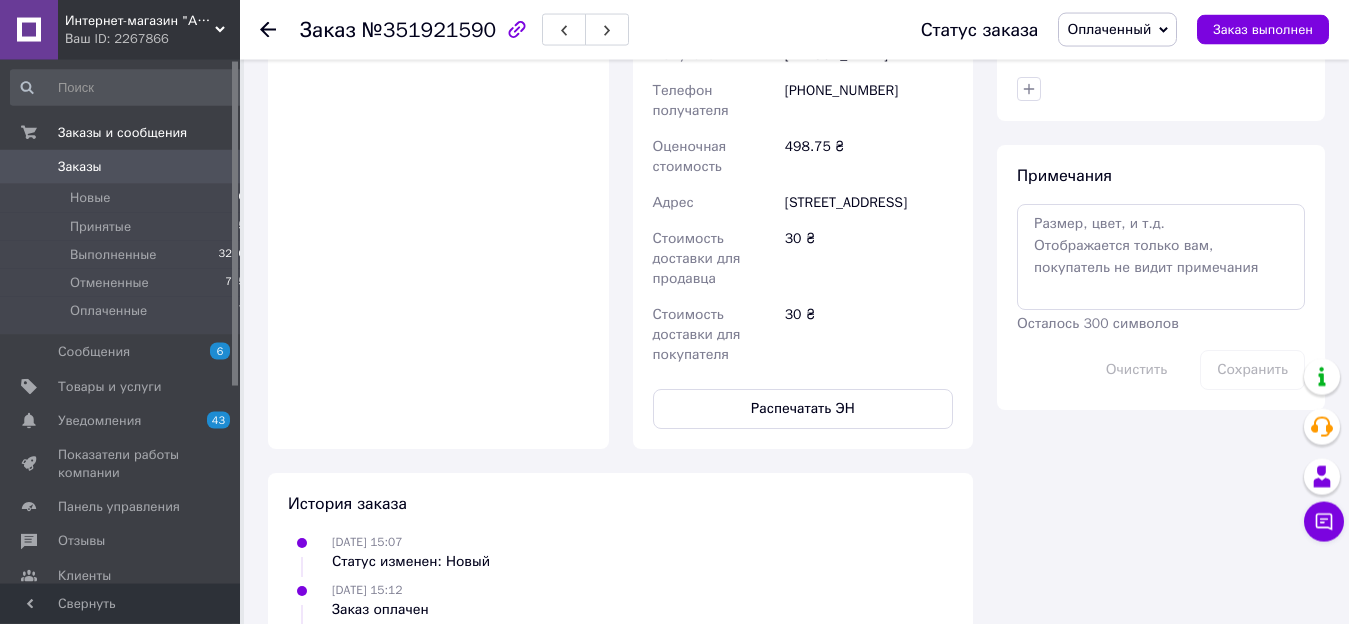 scroll, scrollTop: 1208, scrollLeft: 0, axis: vertical 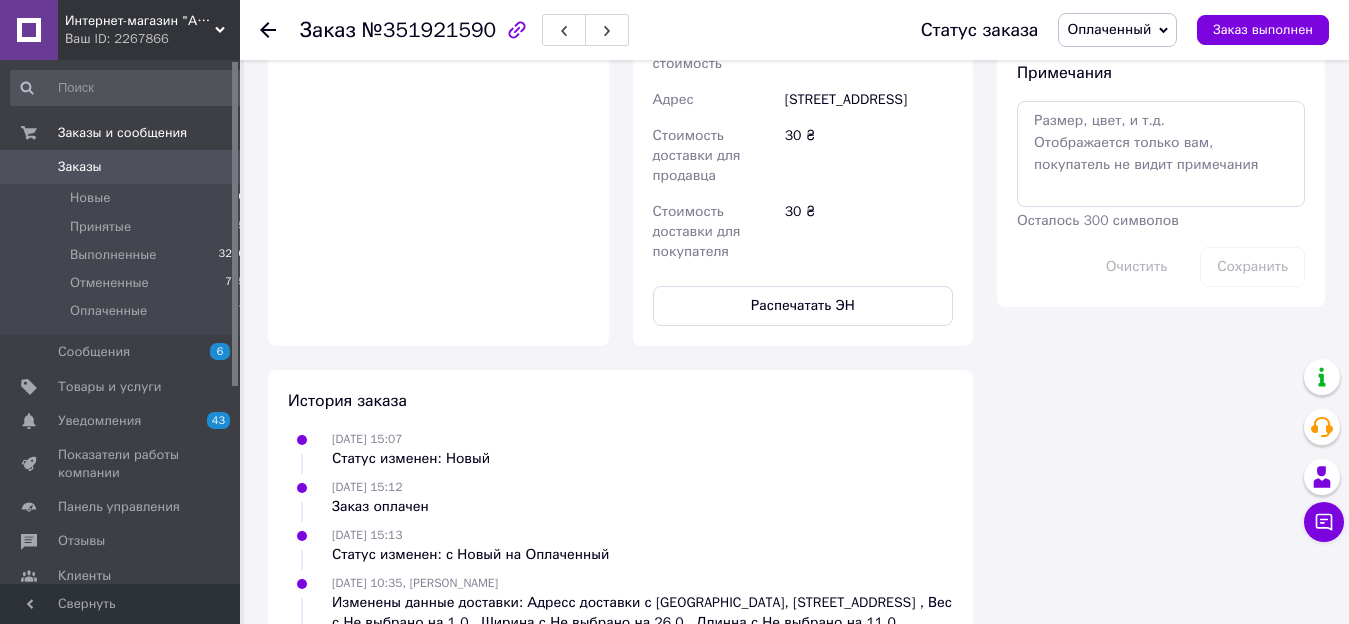 click on "Распечатать ЭН" at bounding box center [803, 306] 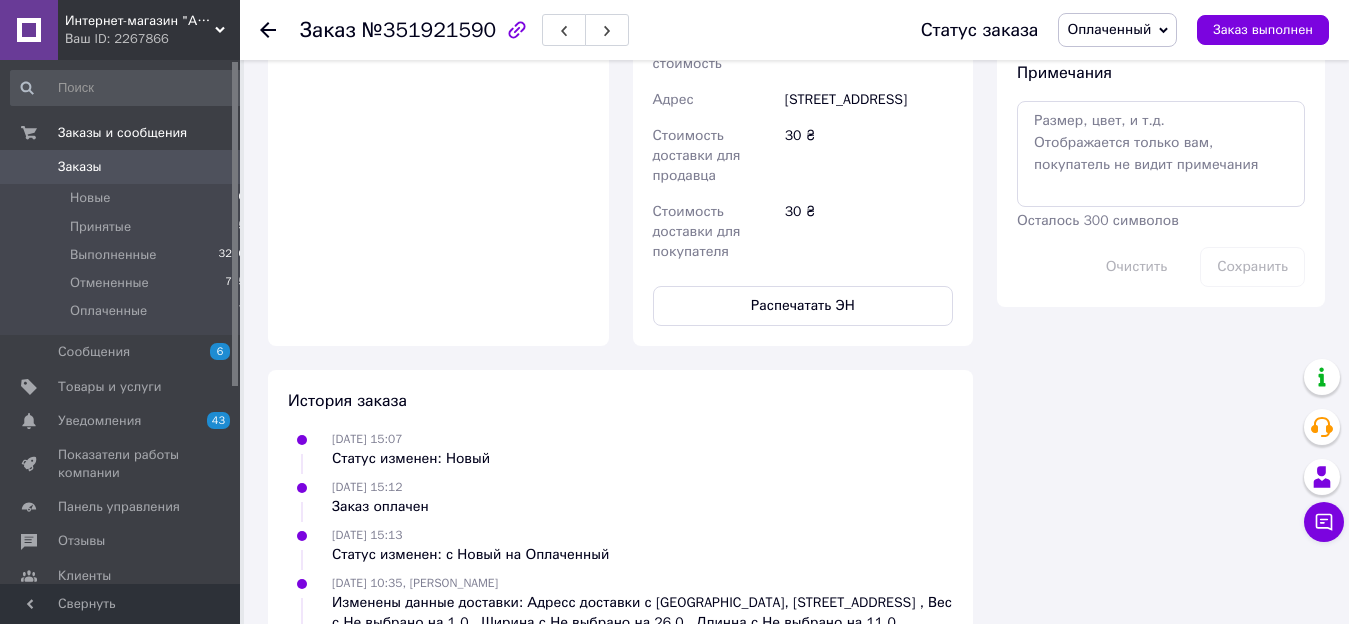 click 